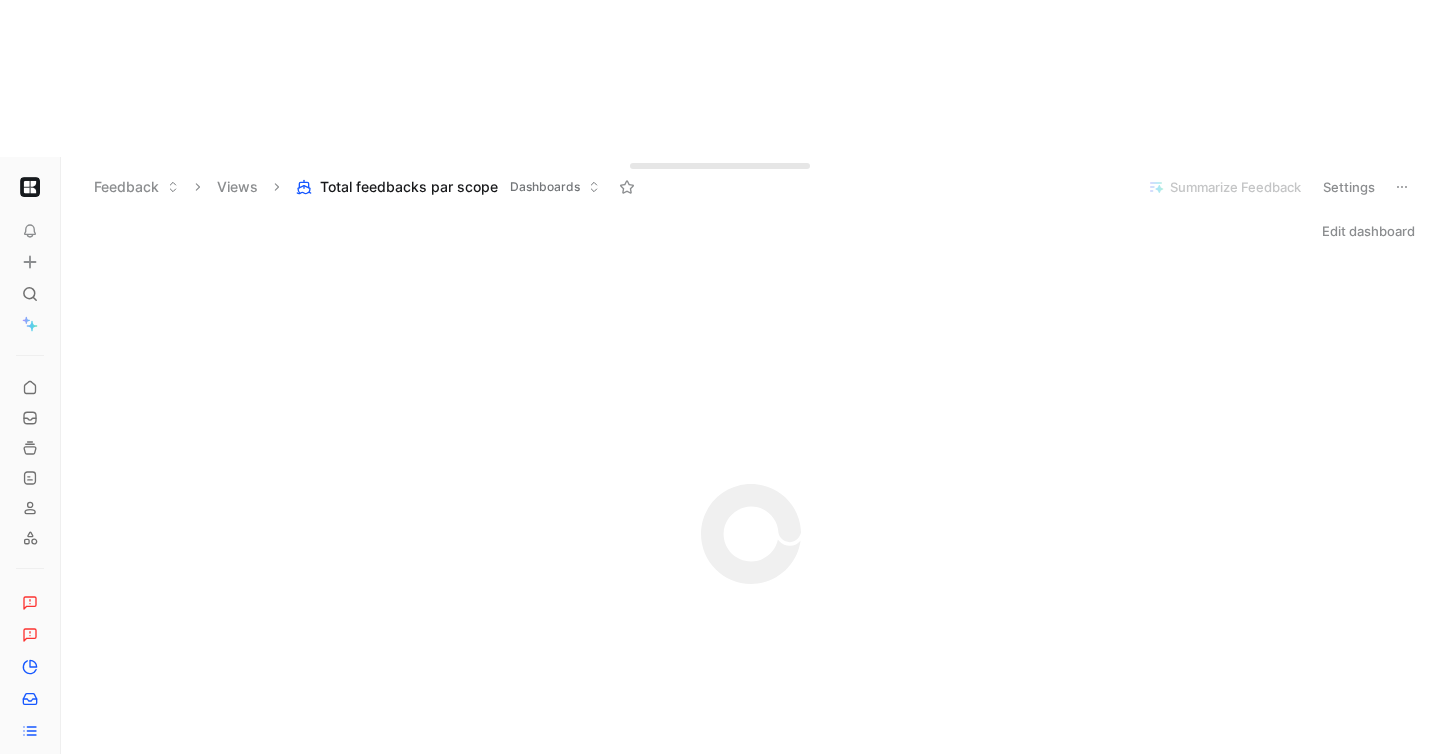 scroll, scrollTop: 0, scrollLeft: 0, axis: both 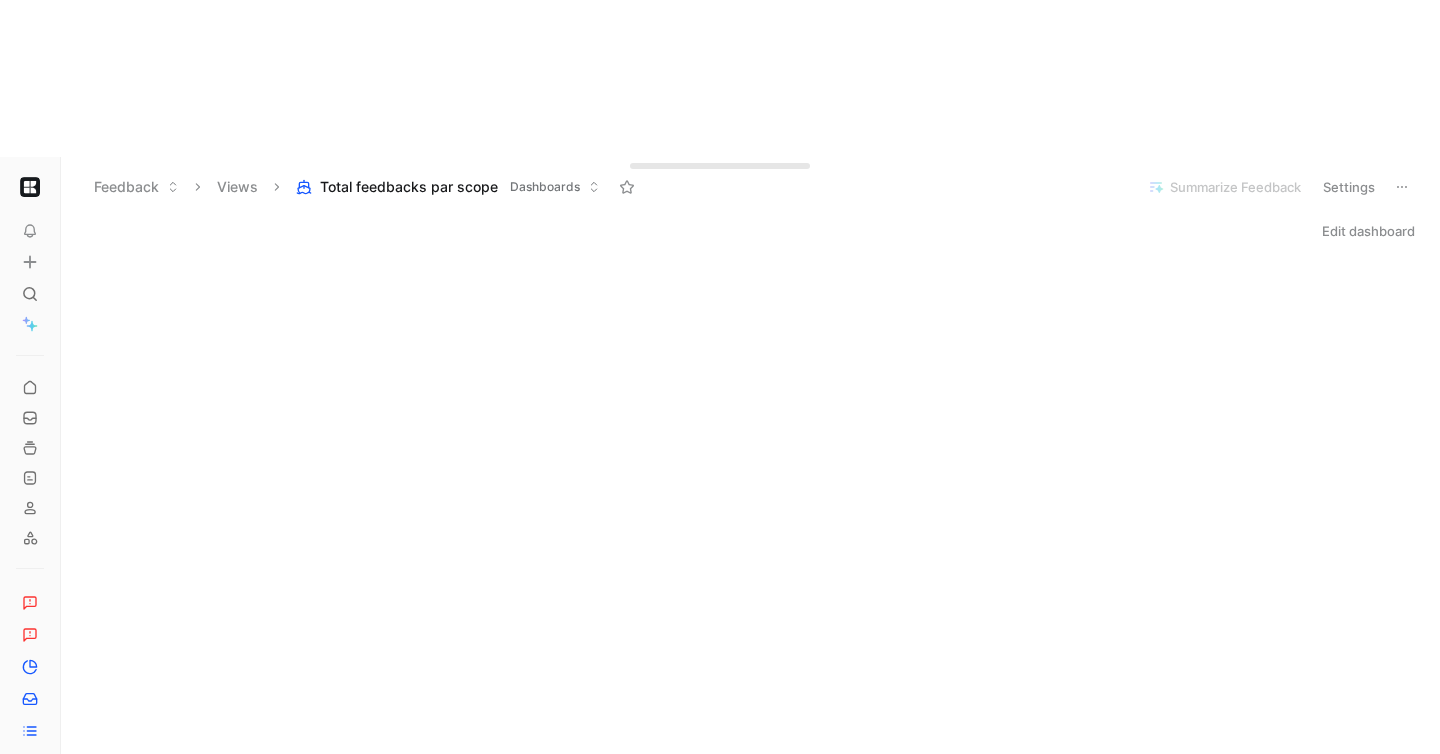 click on "Edit dashboard" at bounding box center [1368, 231] 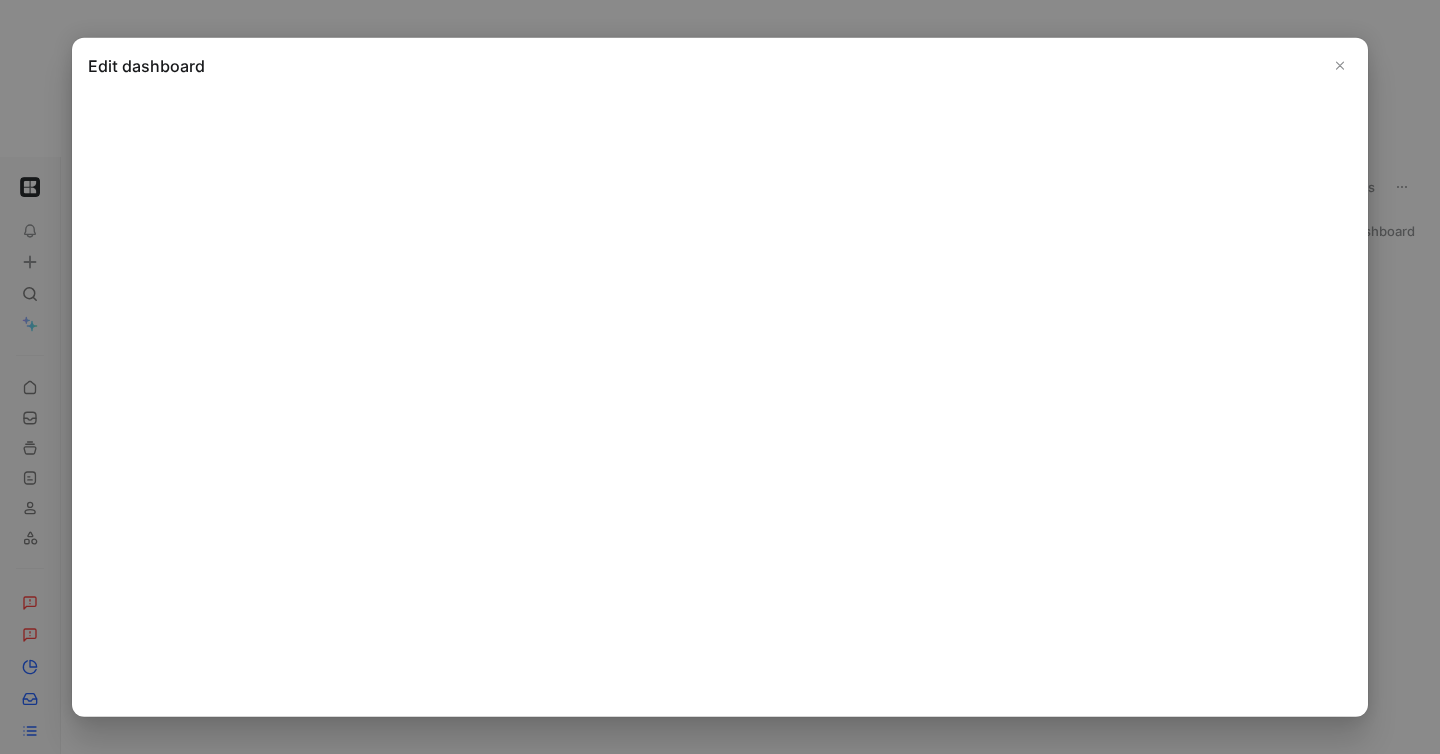click 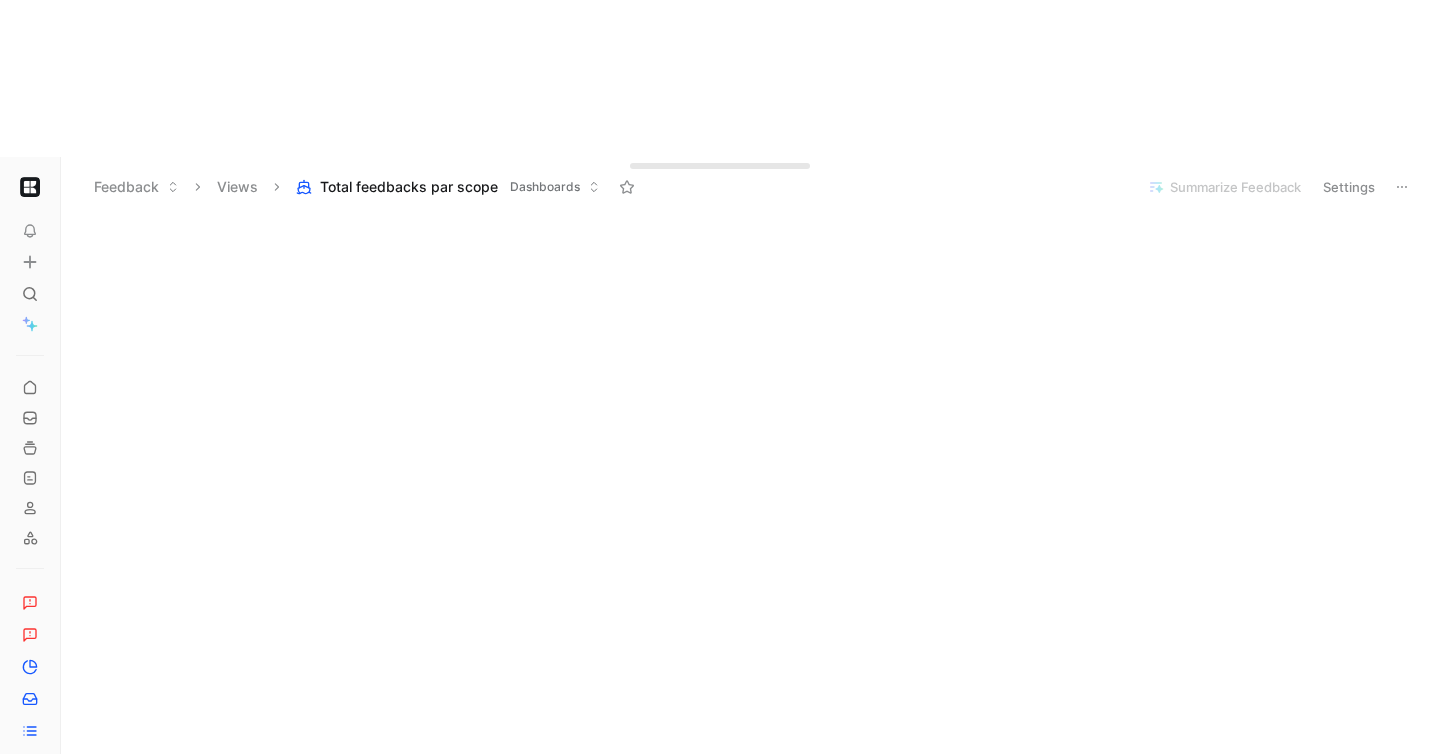 scroll, scrollTop: 0, scrollLeft: 0, axis: both 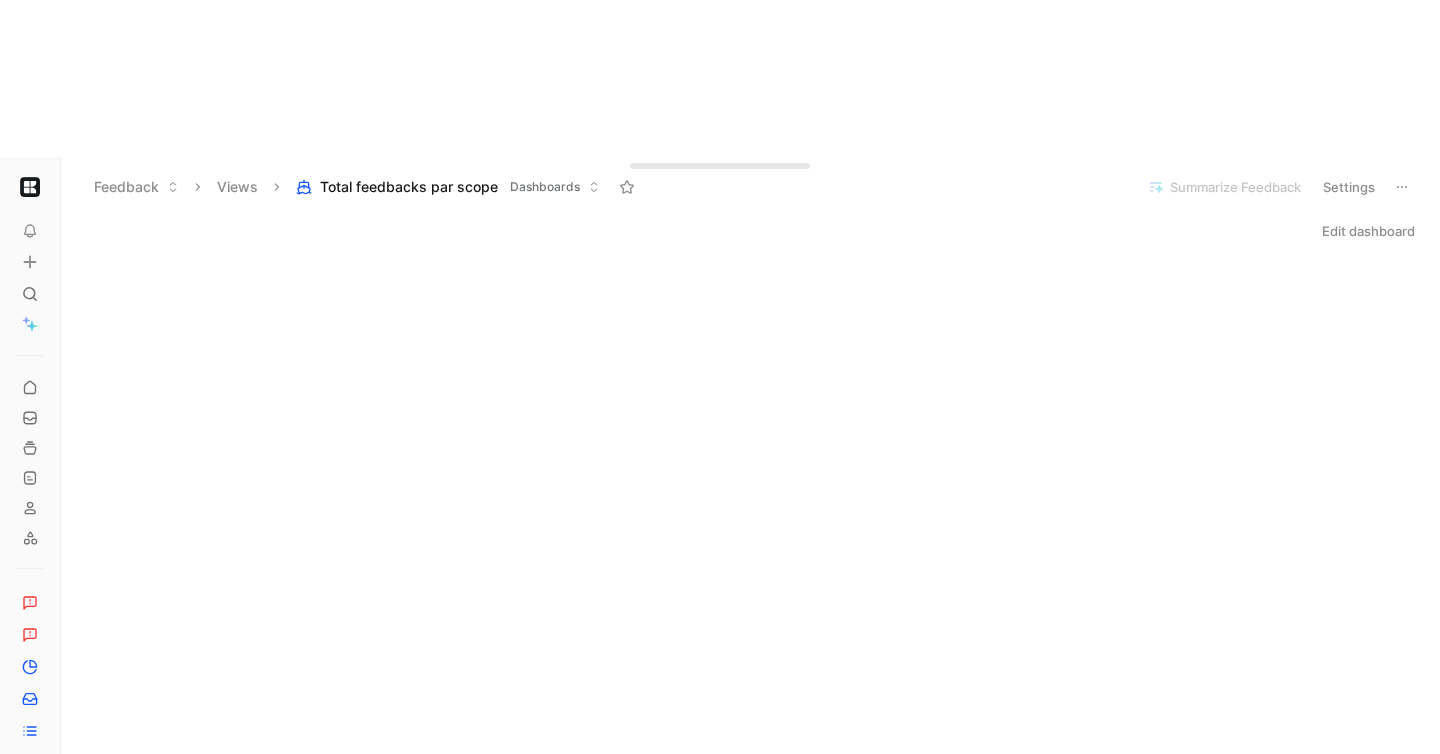 click on "Edit dashboard" at bounding box center (1368, 231) 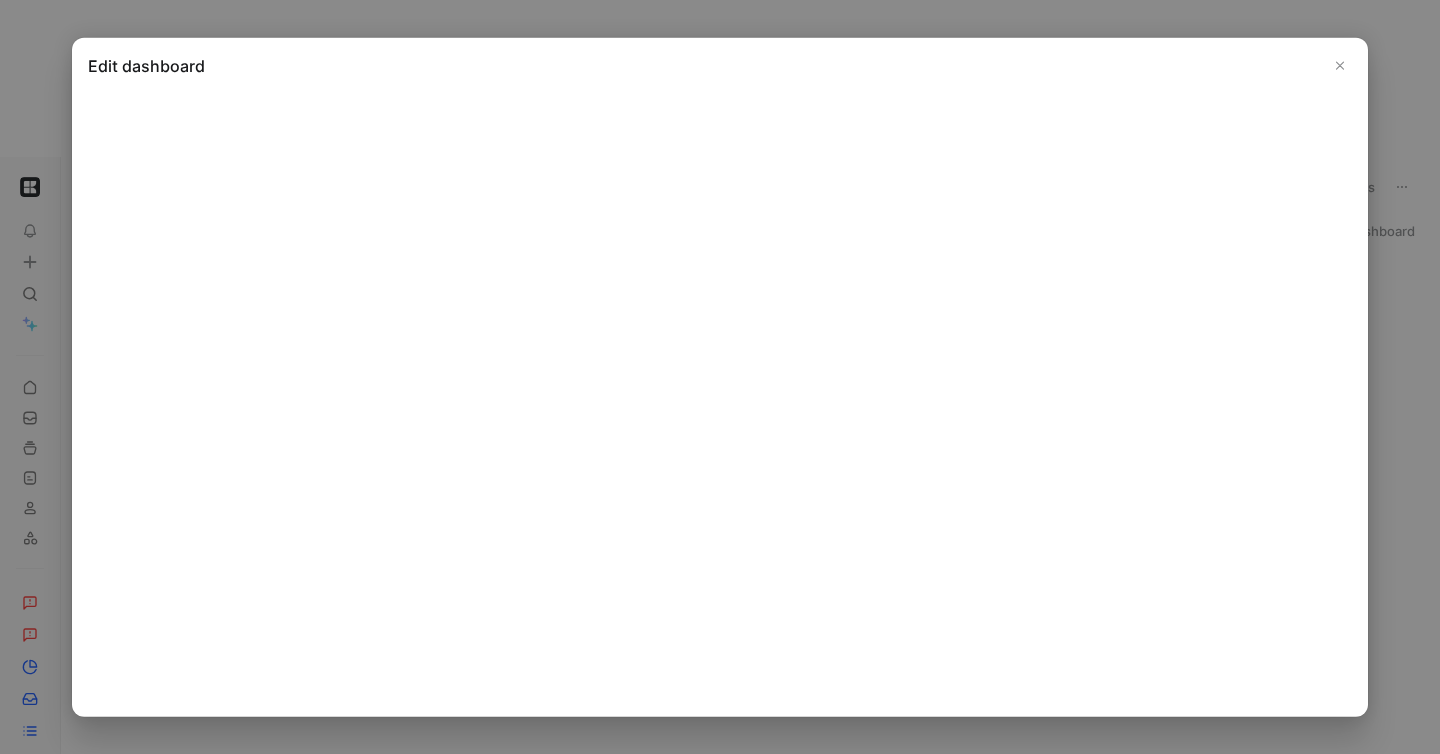 click 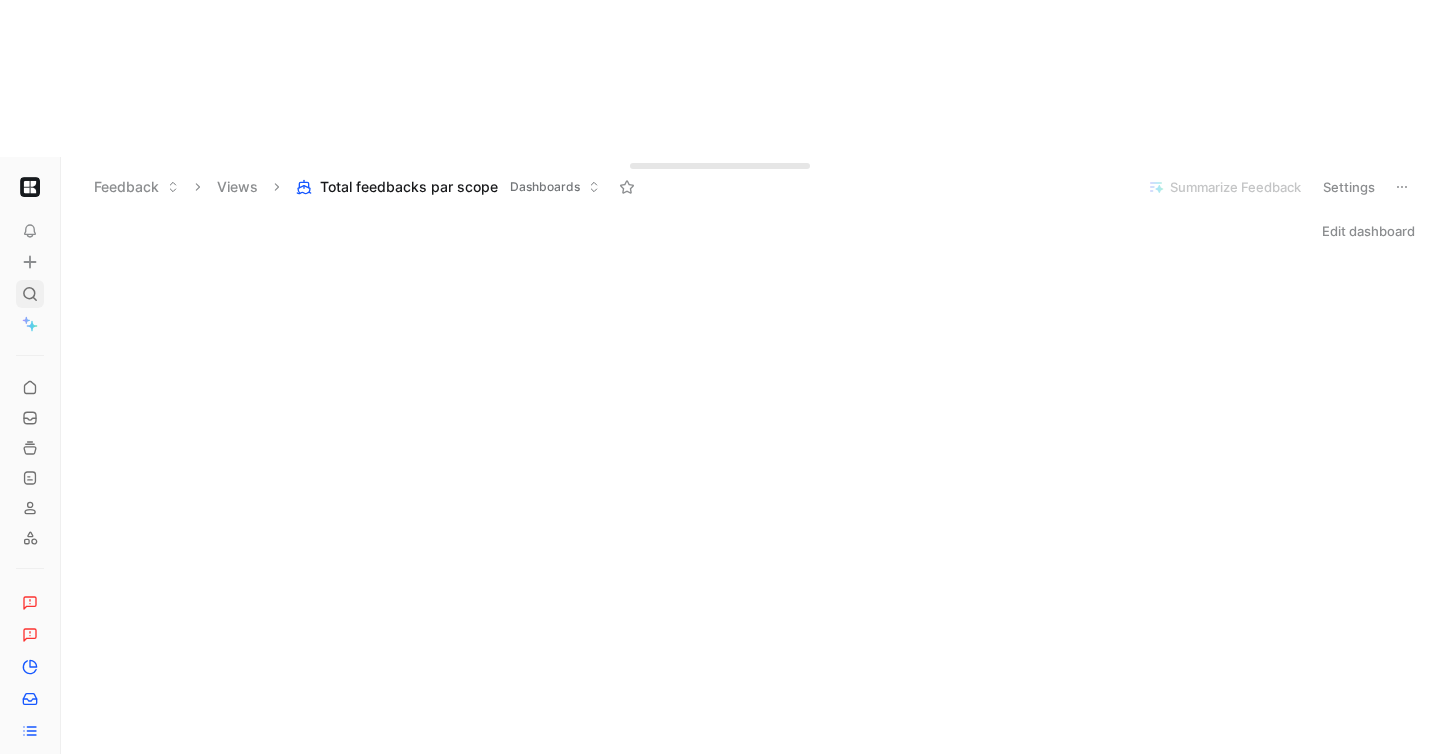 click at bounding box center [30, 294] 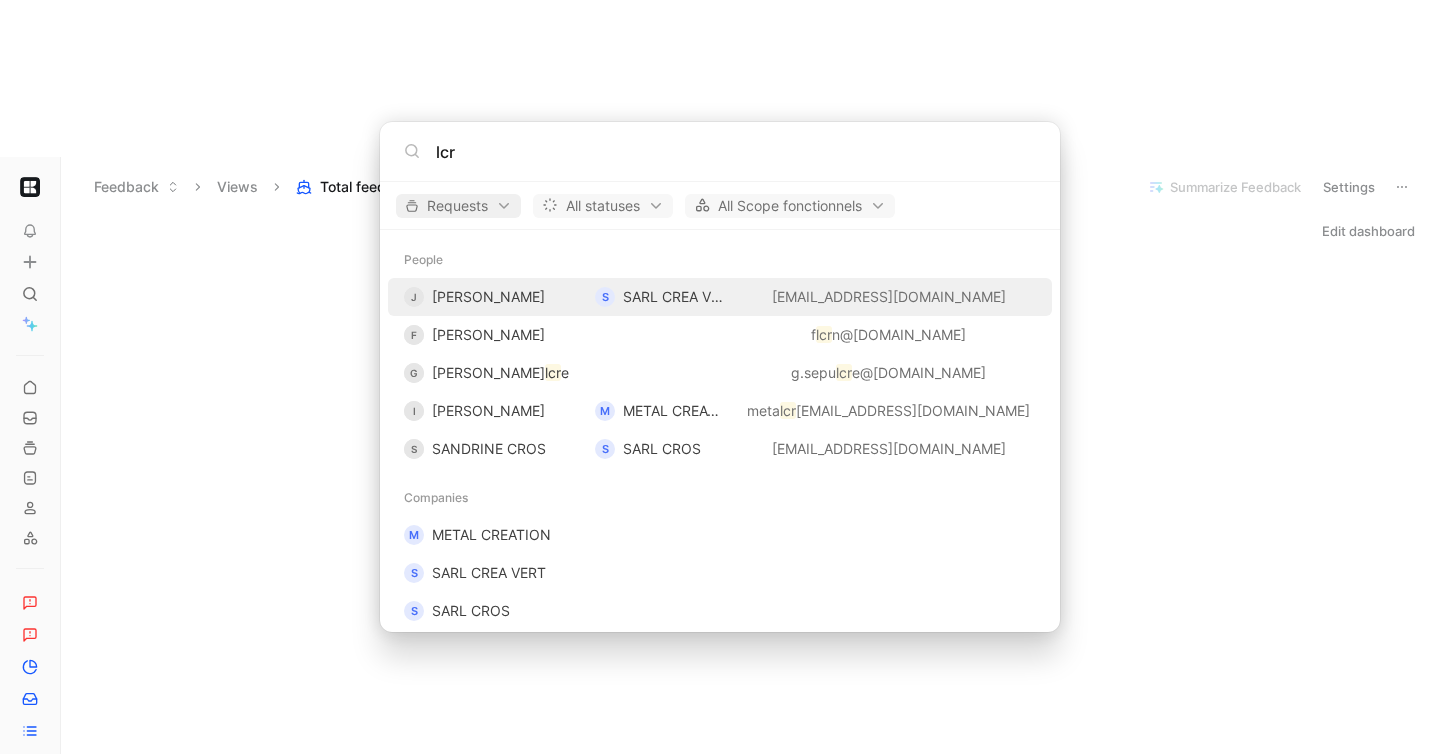 click on "To pick up a draggable item, press the space bar.
While dragging, use the arrow keys to move the item.
Press space again to drop the item in its new position, or press escape to cancel.
Feedback Views Total feedbacks par scope Dashboards Summarize Feedback Settings Edit dashboard Drop anything here to capture feedback Docs, images, videos, audio files, links & more Command Bar lcr Requests All statuses All   Scope fonctionnels People J JACQUES DAMIANS S SARL CREA VERT crea.vert@wanadoo.fr F Frederic Caron f lcr n@yahoo.fr G Geralde Sepu lcr e g.sepu lcr e@orange.fr I ISABELLE MOREAU M METAL CREATION meta lcr eation@orange.fr S SANDRINE CROS S SARL CROS sandrine.cros@hotmail.fr Companies M METAL CREATION S SARL CREA VERT S SARL CROS" at bounding box center (720, 377) 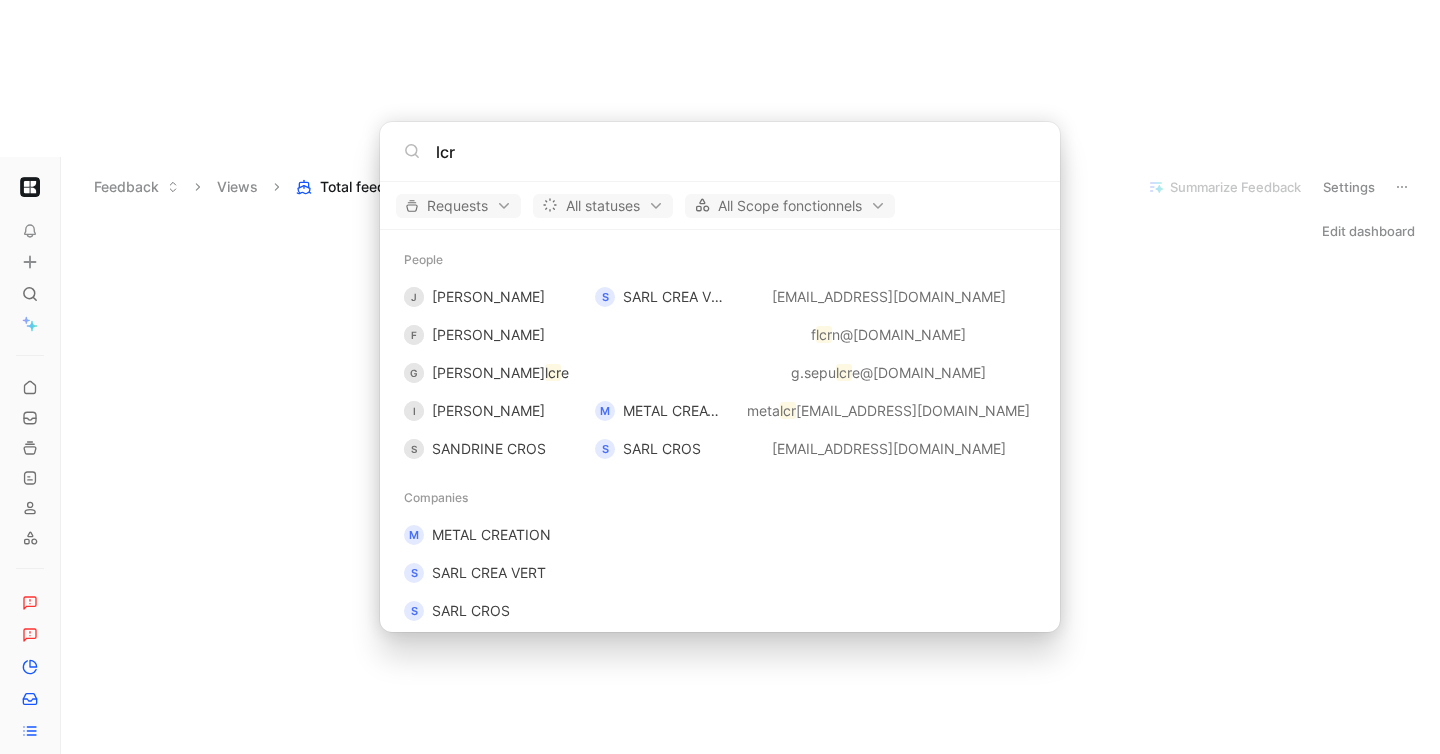 click on "To pick up a draggable item, press the space bar.
While dragging, use the arrow keys to move the item.
Press space again to drop the item in its new position, or press escape to cancel.
Feedback Views Total feedbacks par scope Dashboards Summarize Feedback Settings Edit dashboard Drop anything here to capture feedback Docs, images, videos, audio files, links & more Command Bar lcr Requests Feedback Quotes Requests All statuses All   Scope fonctionnels People J JACQUES DAMIANS S SARL CREA VERT crea.vert@wanadoo.fr F Frederic Caron f lcr n@yahoo.fr G Geralde Sepu lcr e g.sepu lcr e@orange.fr I ISABELLE MOREAU M METAL CREATION meta lcr eation@orange.fr S SANDRINE CROS S SARL CROS sandrine.cros@hotmail.fr Companies M METAL CREATION S SARL CREA VERT S SARL CROS" at bounding box center (720, 377) 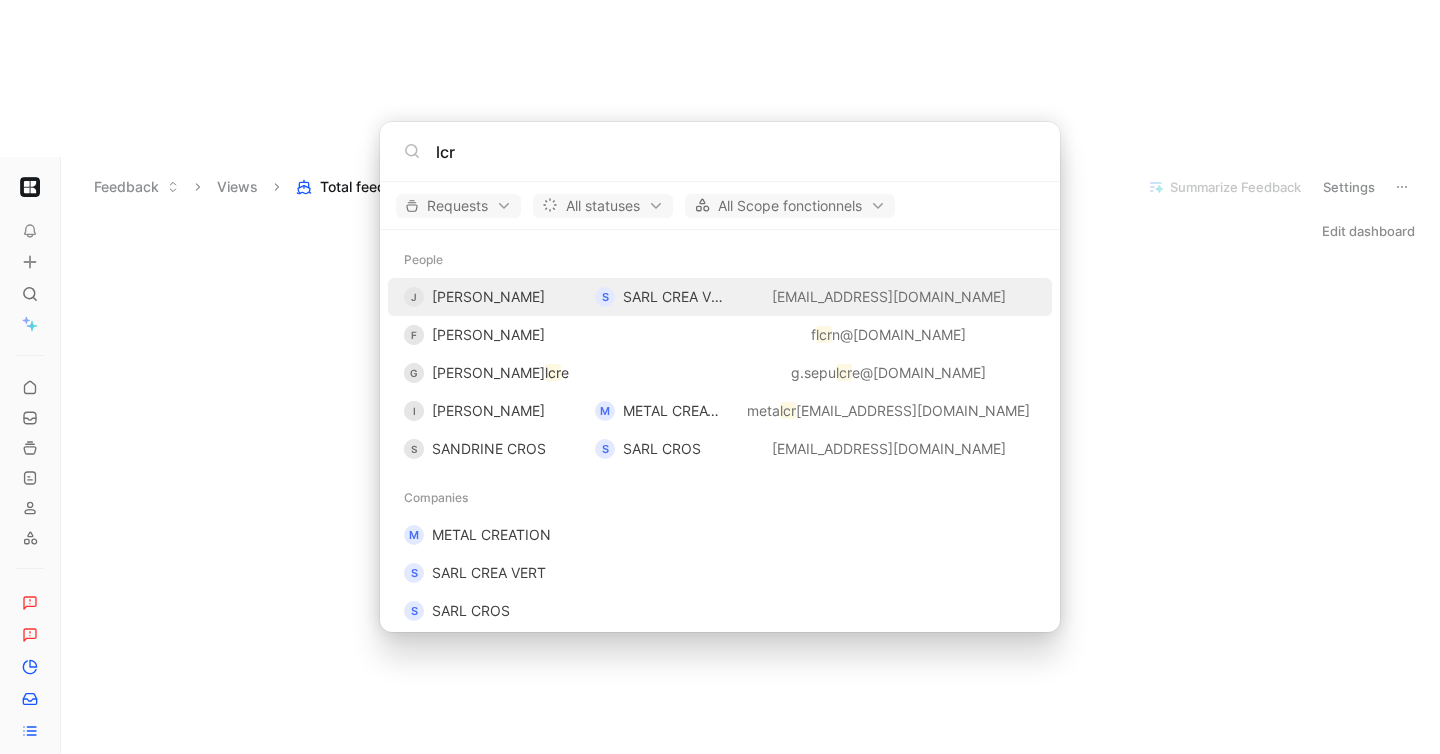 click on "lcr" at bounding box center (736, 152) 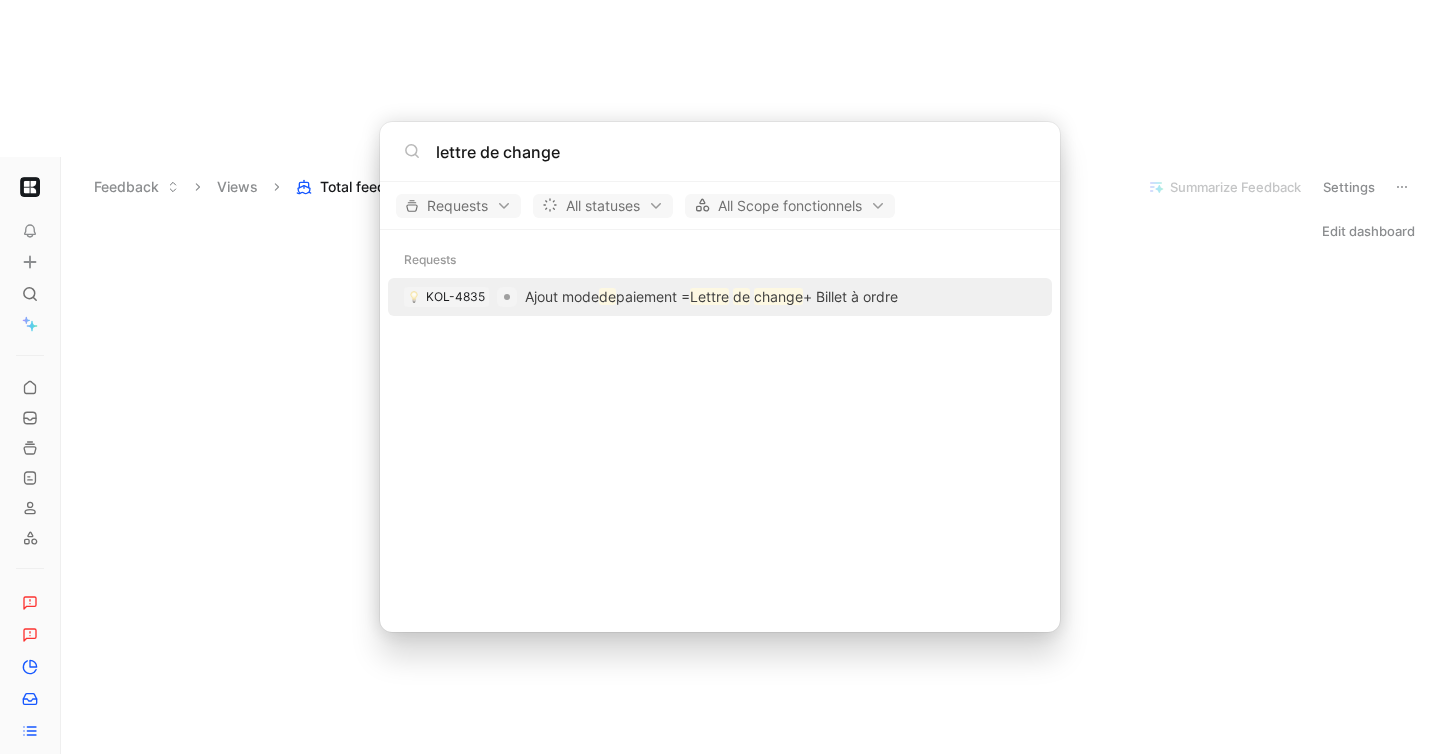 type on "lettre de change" 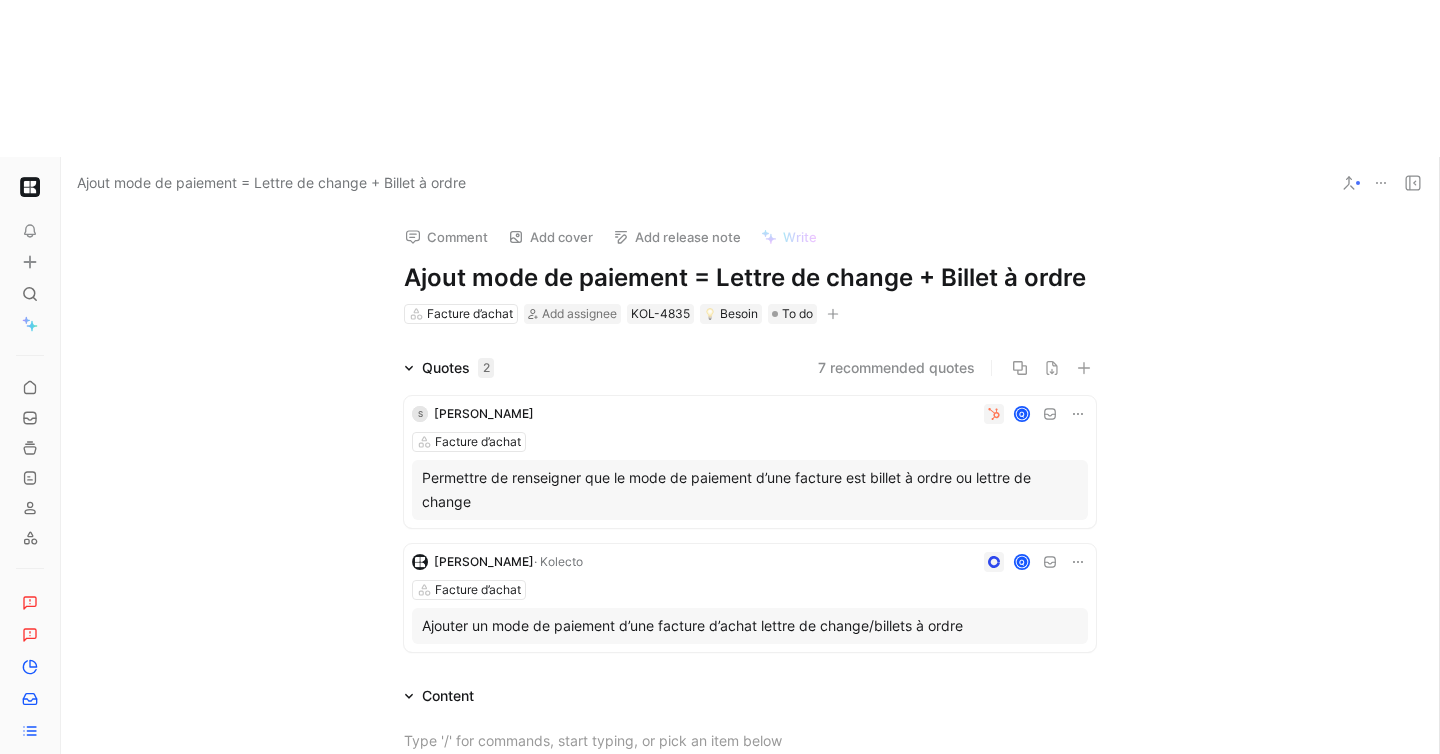 click on "Ajout mode de paiement = Lettre de change + Billet à ordre" at bounding box center [750, 278] 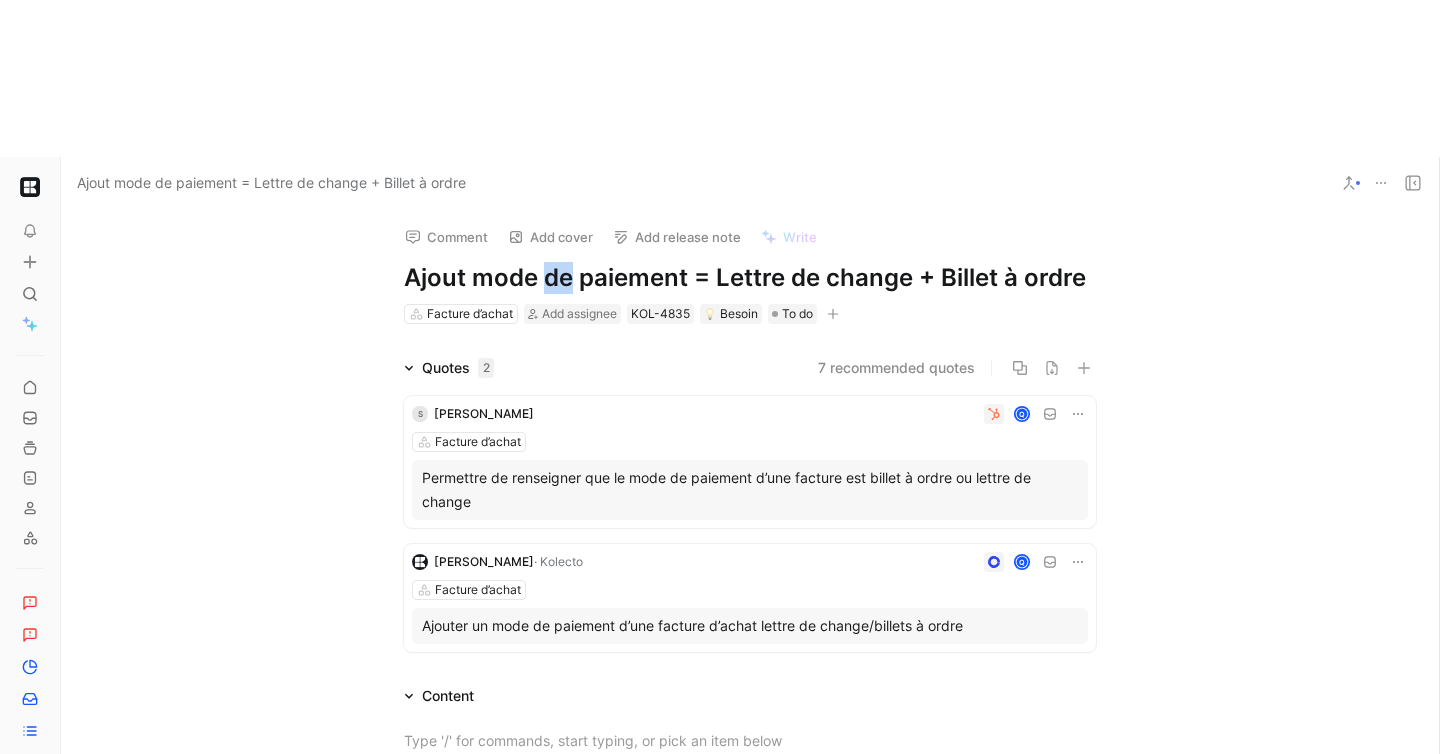 click on "Ajout mode de paiement = Lettre de change + Billet à ordre" at bounding box center [750, 278] 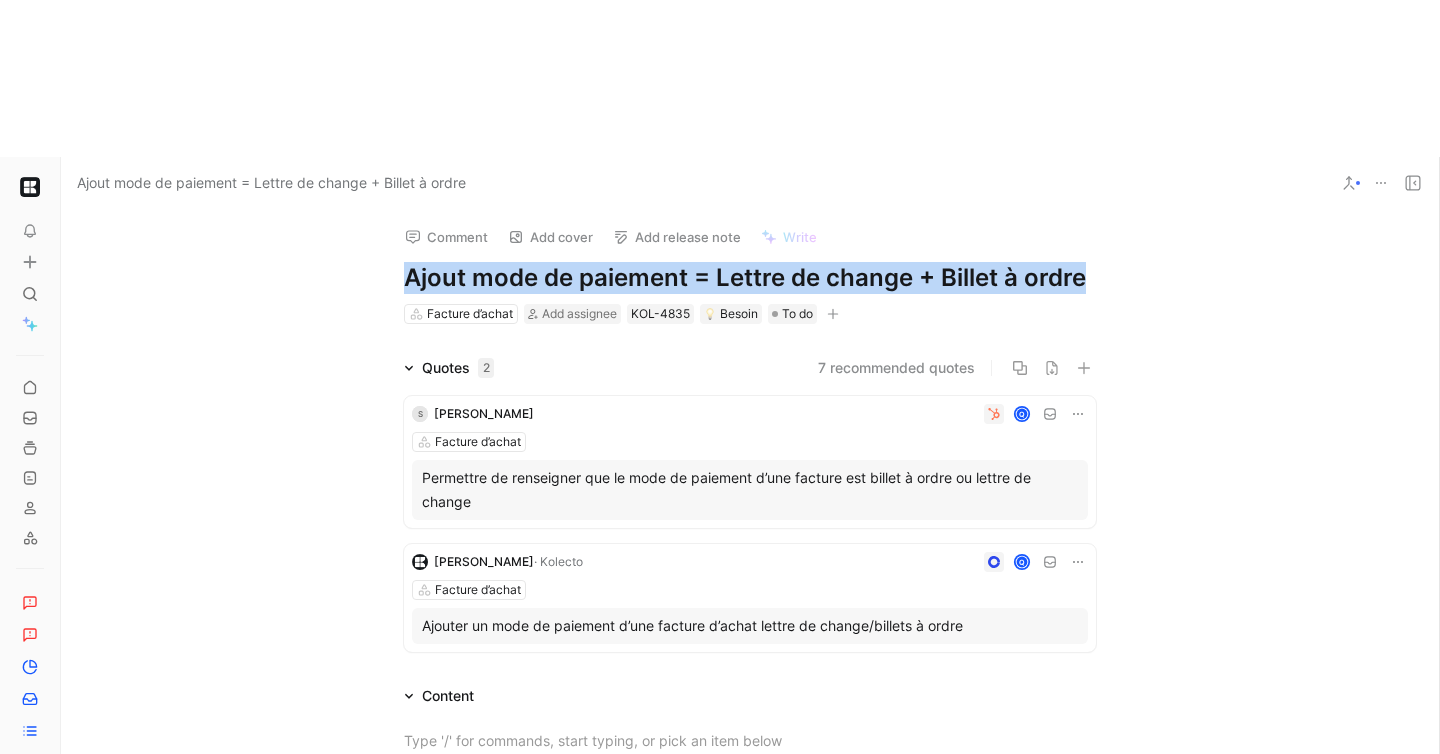 copy on "Ajout mode de paiement = Lettre de change + Billet à ordre" 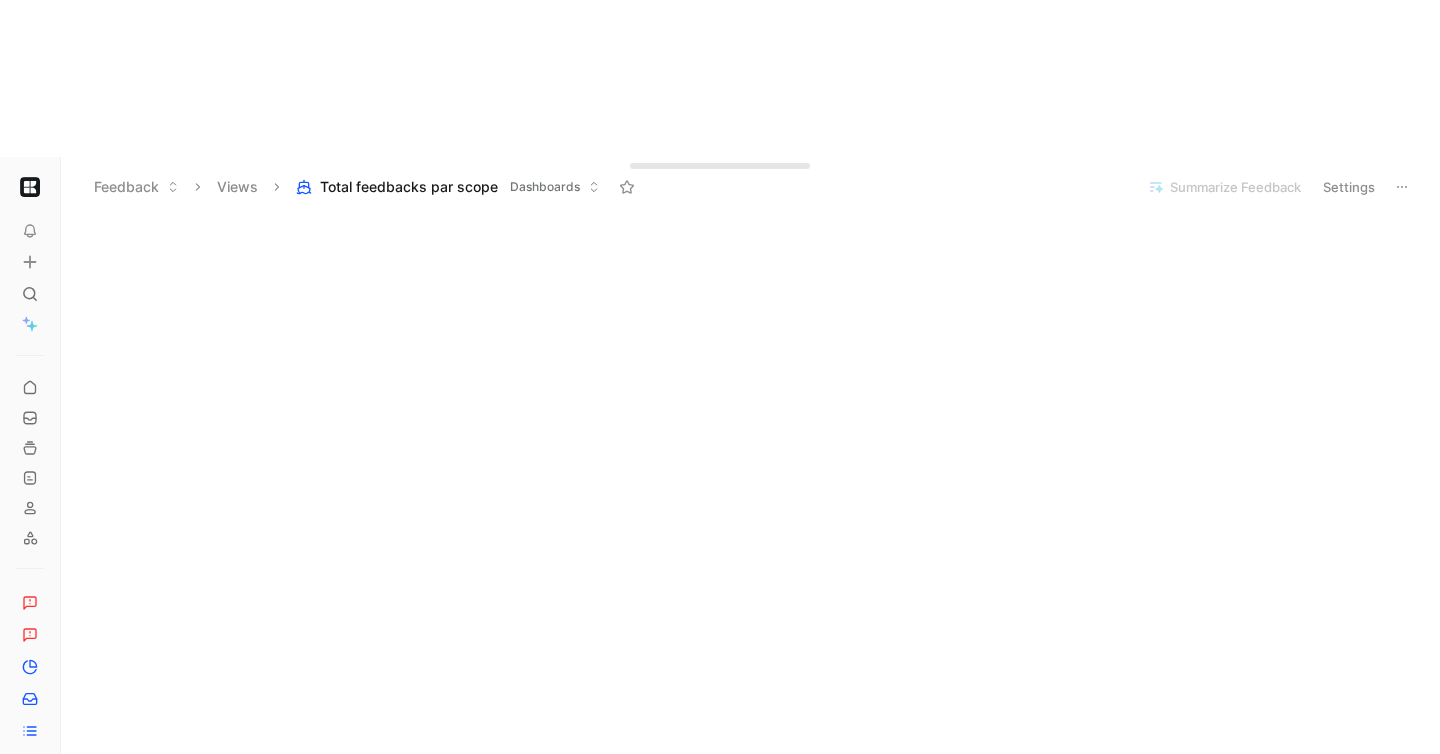 scroll, scrollTop: 549, scrollLeft: 0, axis: vertical 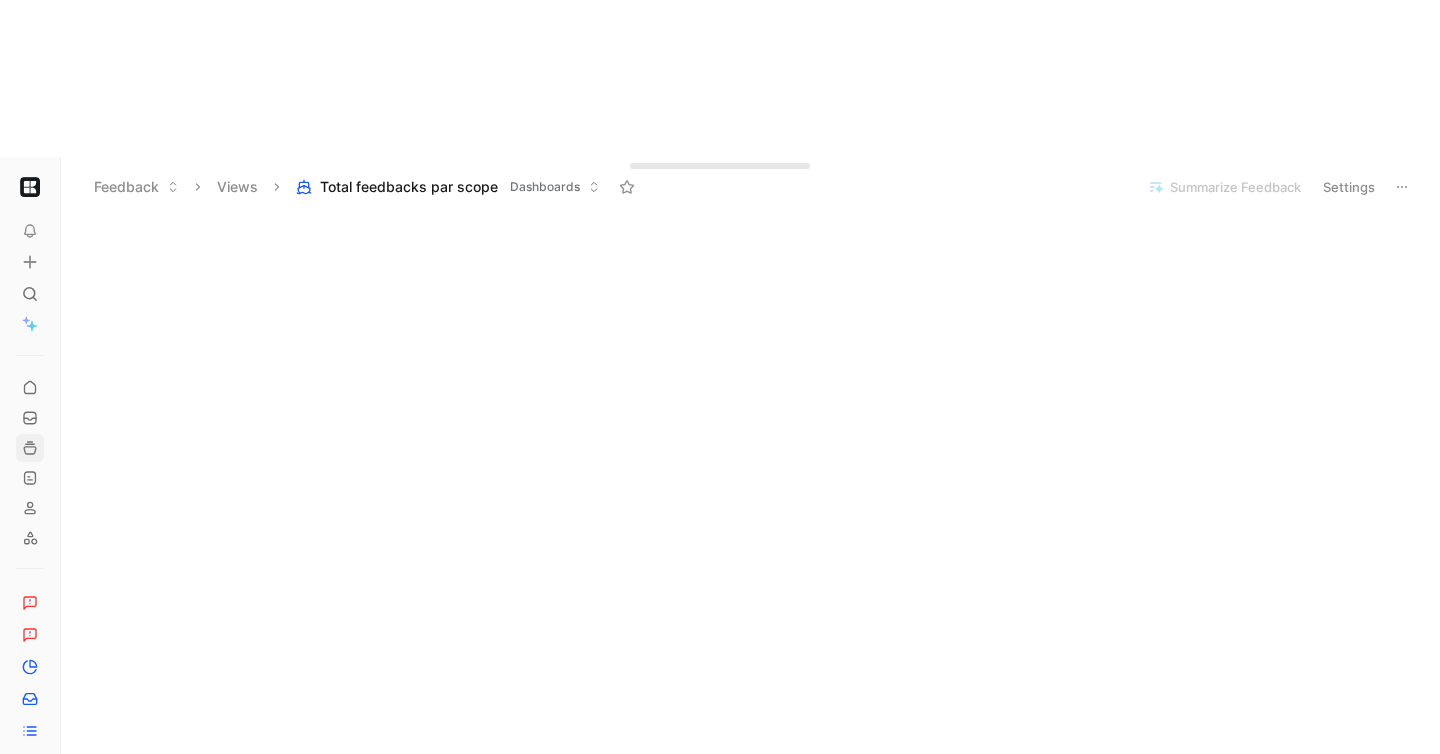 click 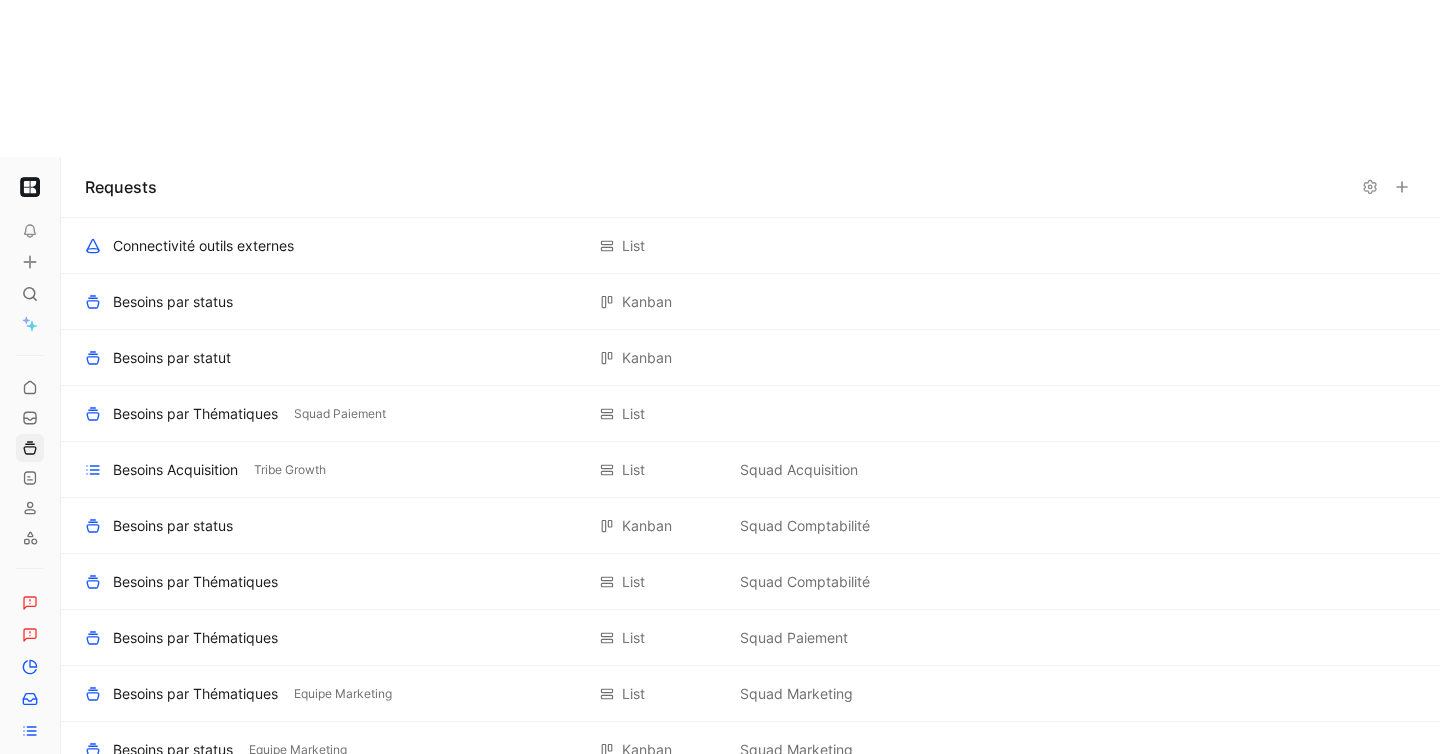 click on "Requests" at bounding box center [750, 187] 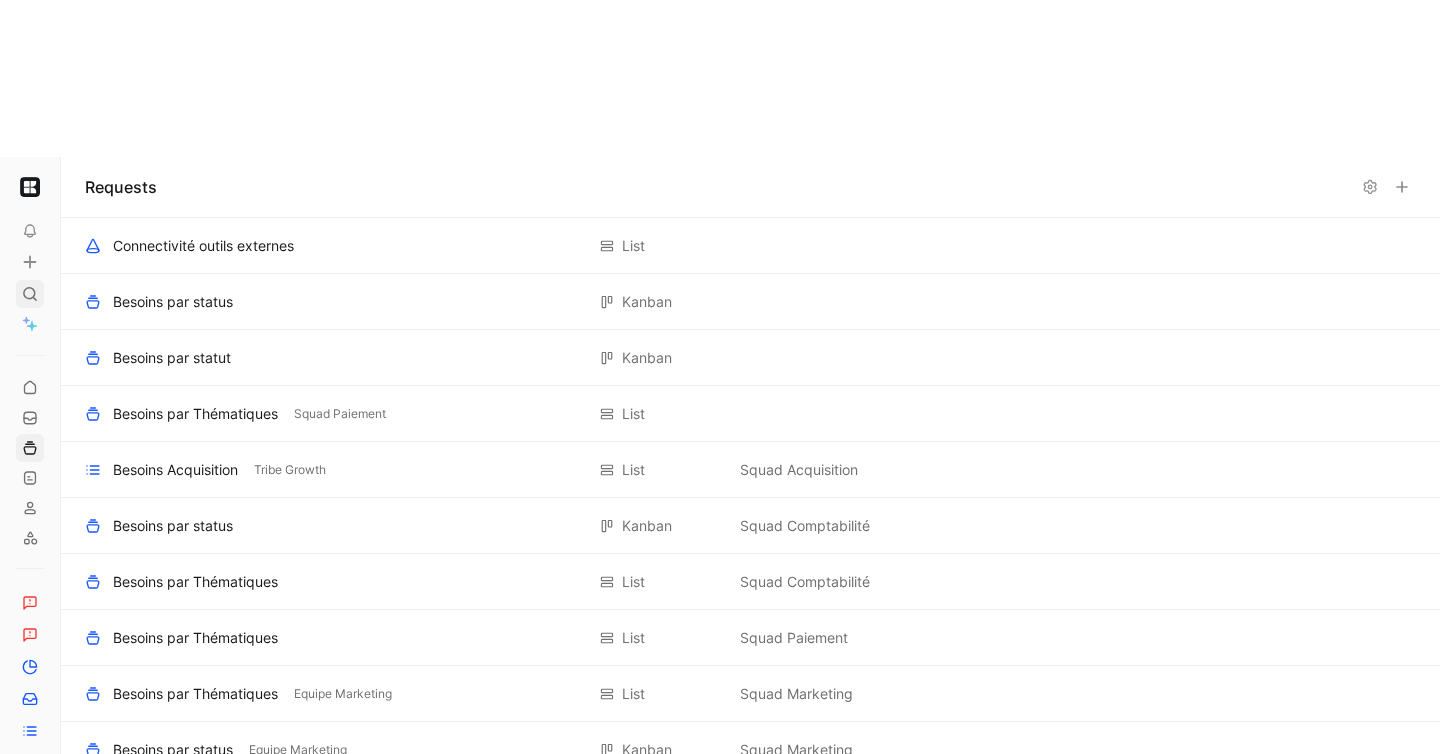 click 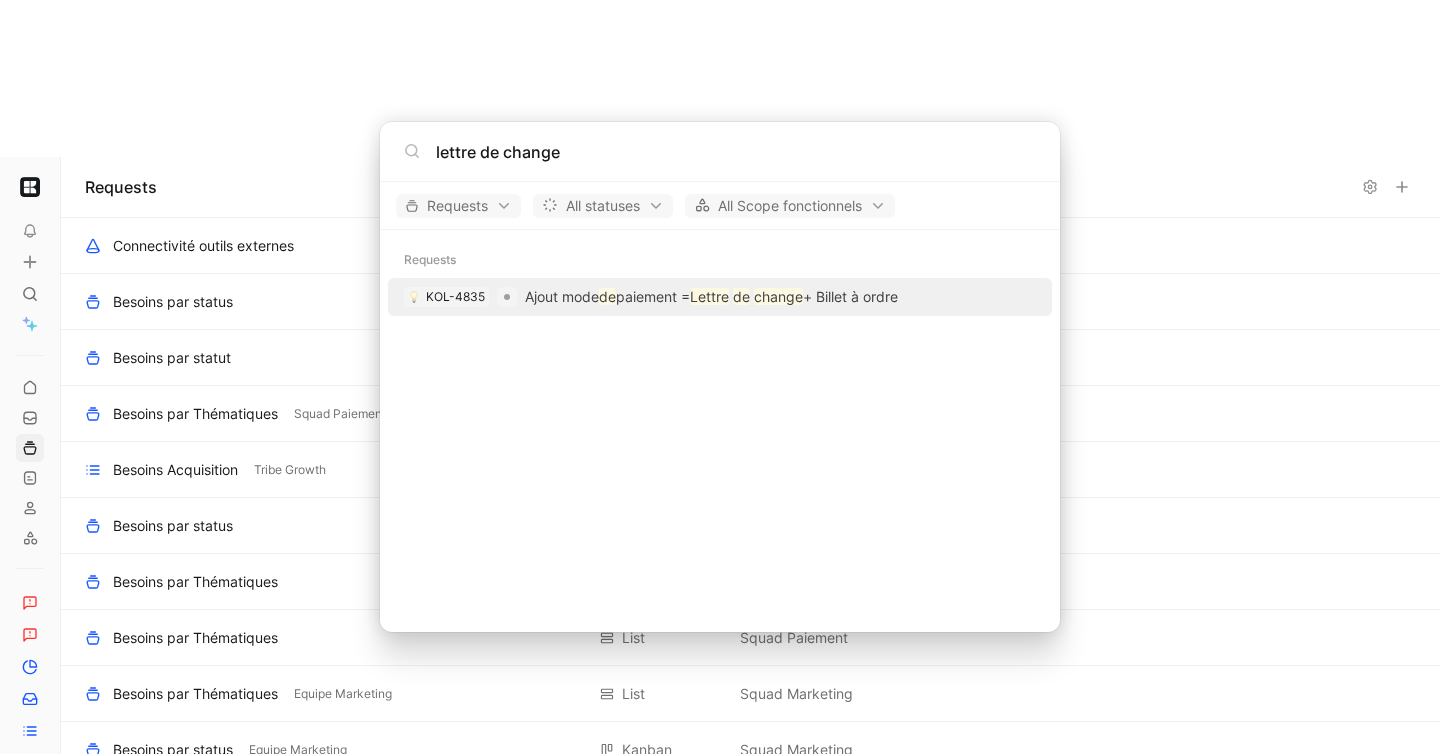 type on "lettre de change" 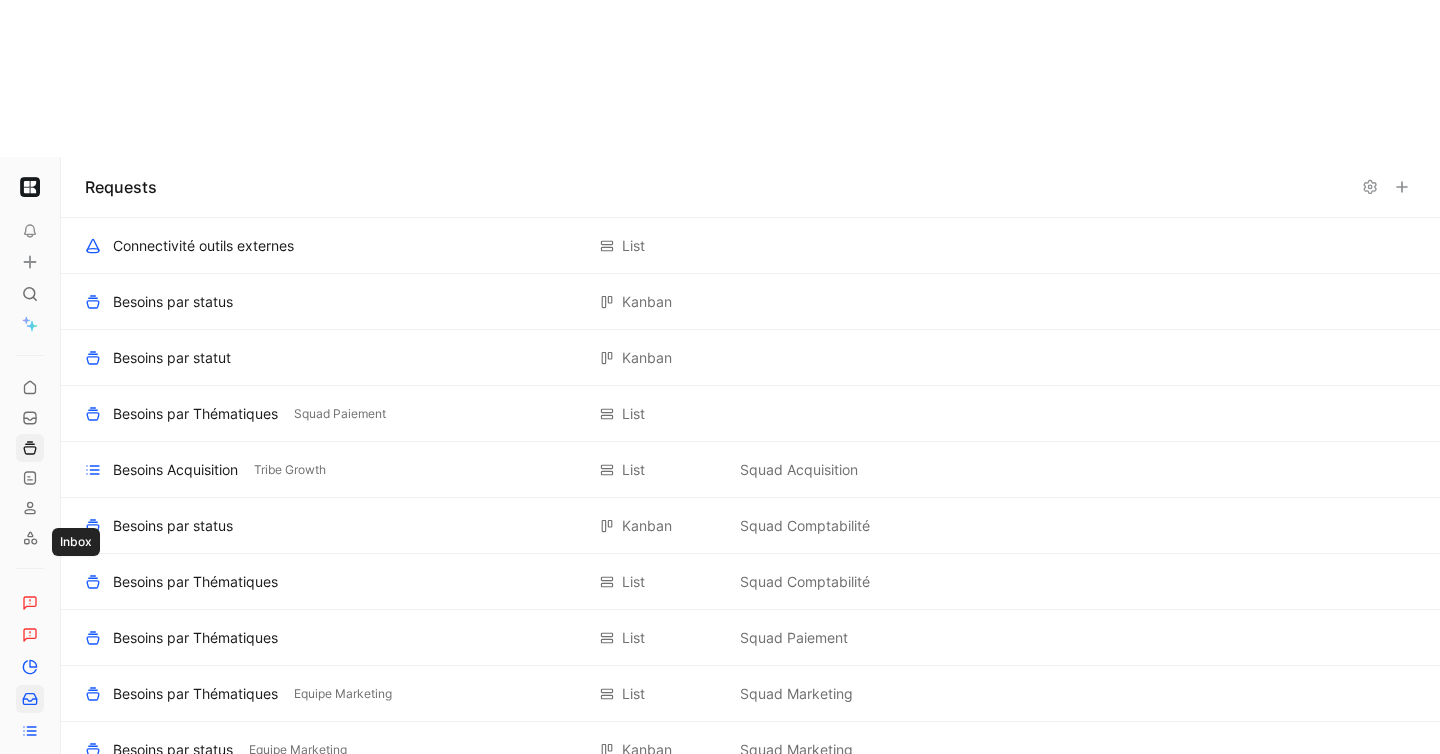 click 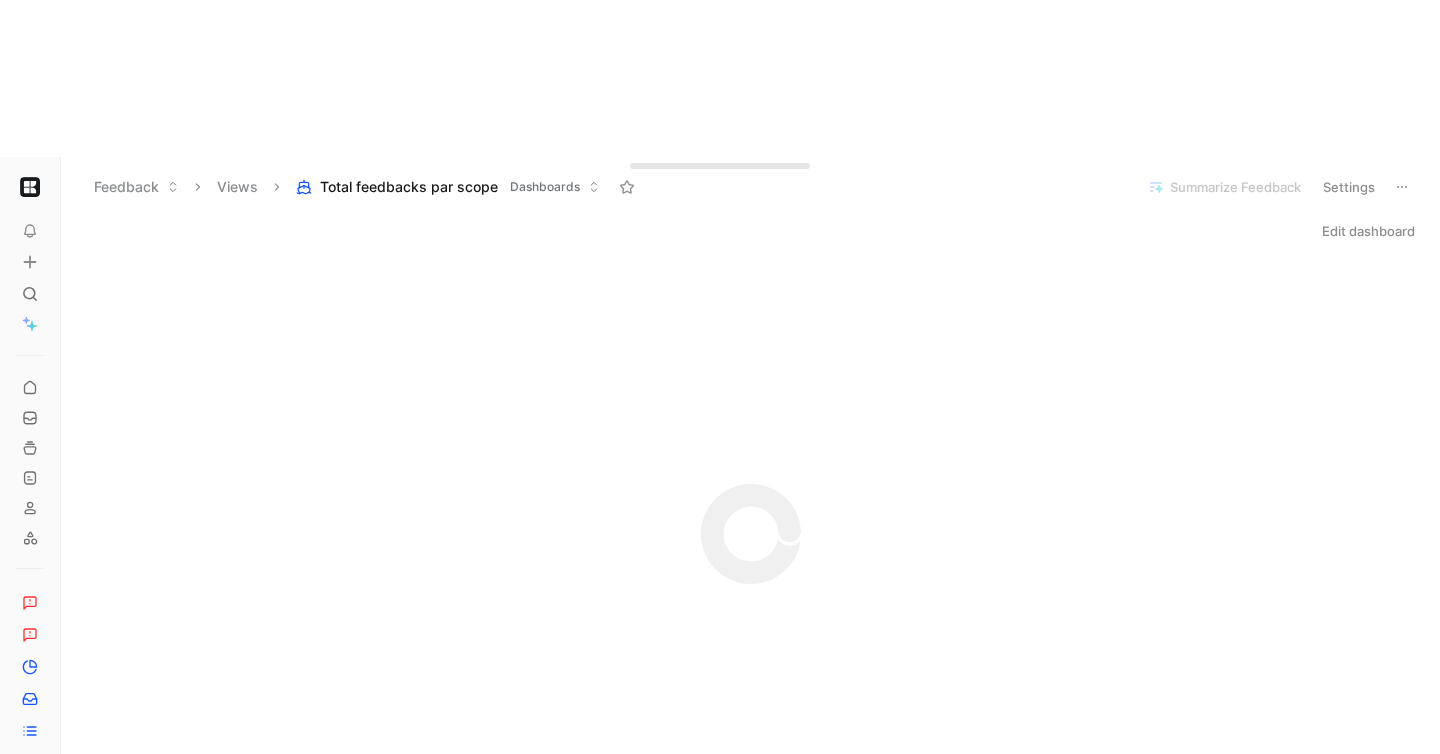 scroll, scrollTop: 0, scrollLeft: 0, axis: both 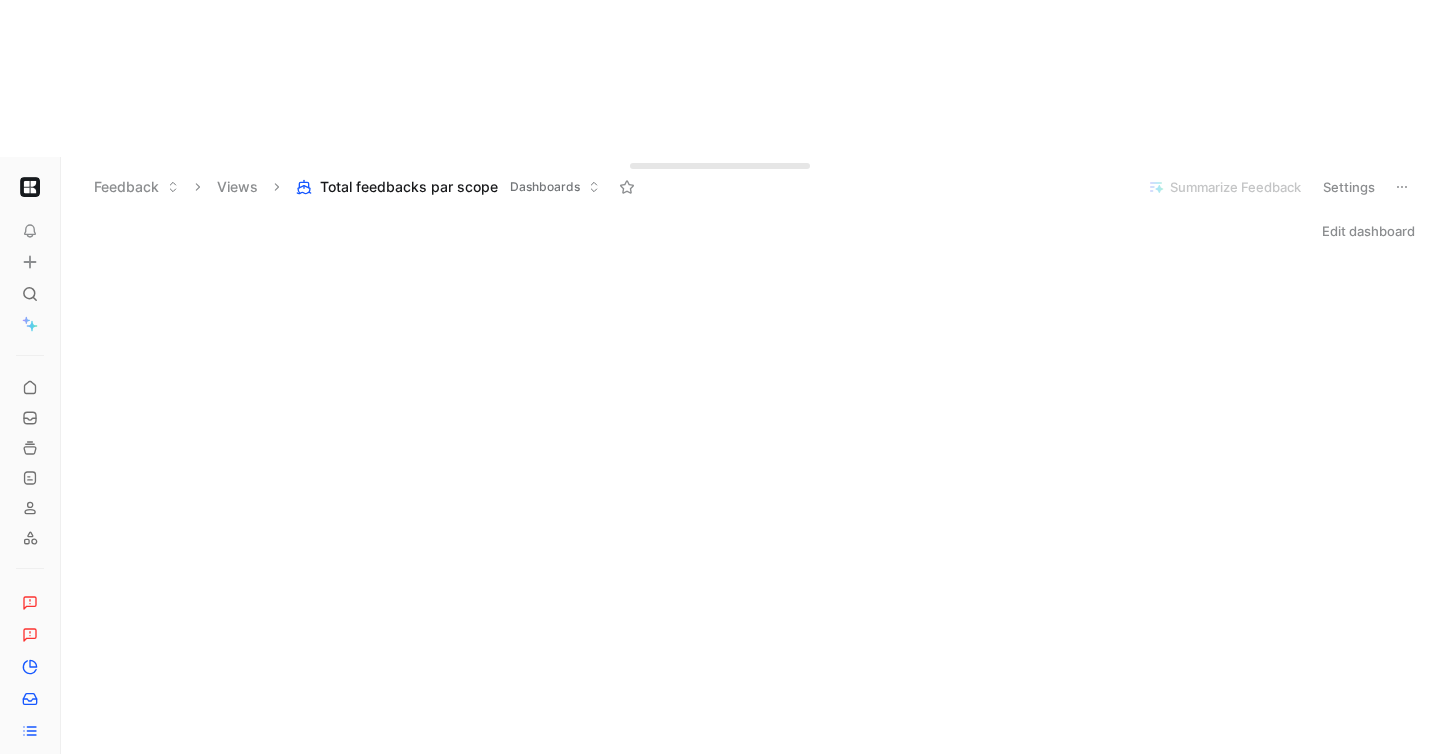 click on "Edit dashboard" at bounding box center (1368, 231) 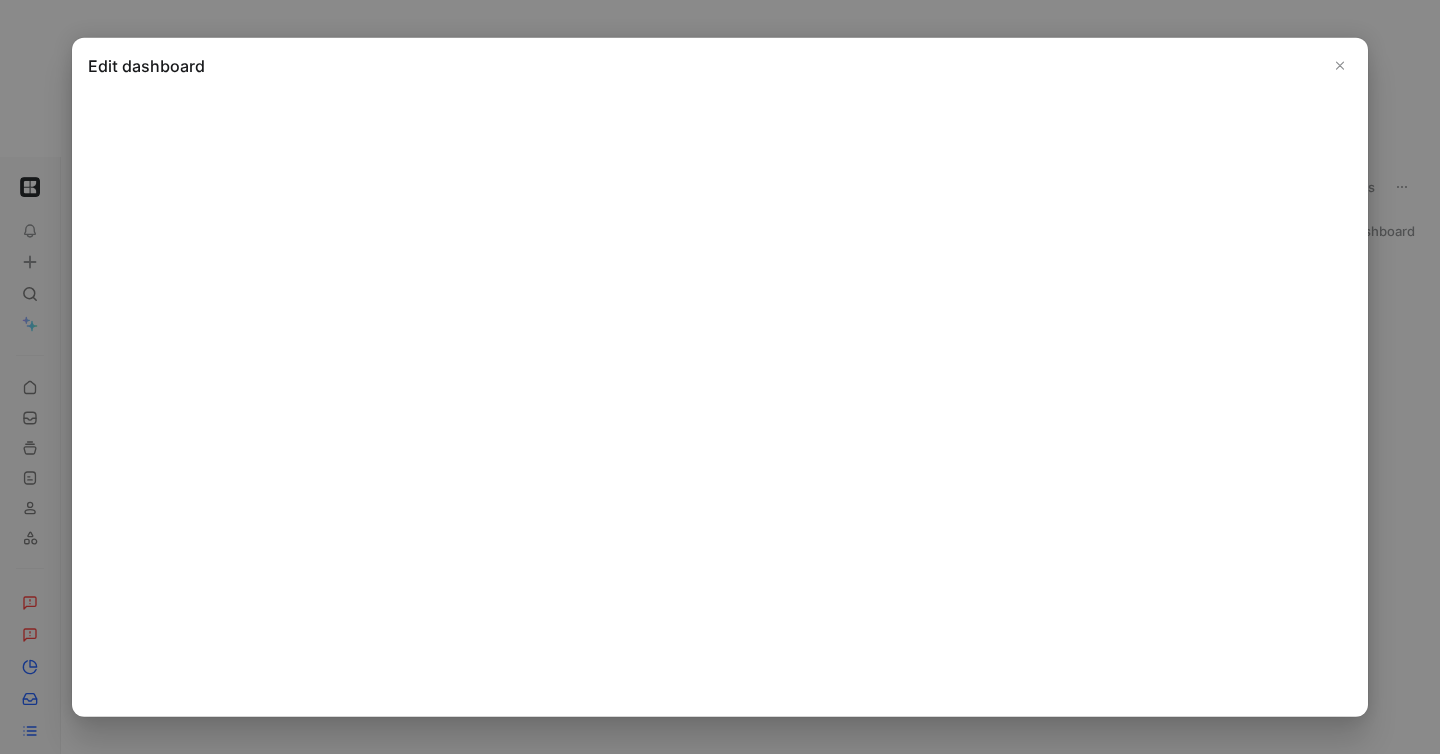 click at bounding box center [1340, 66] 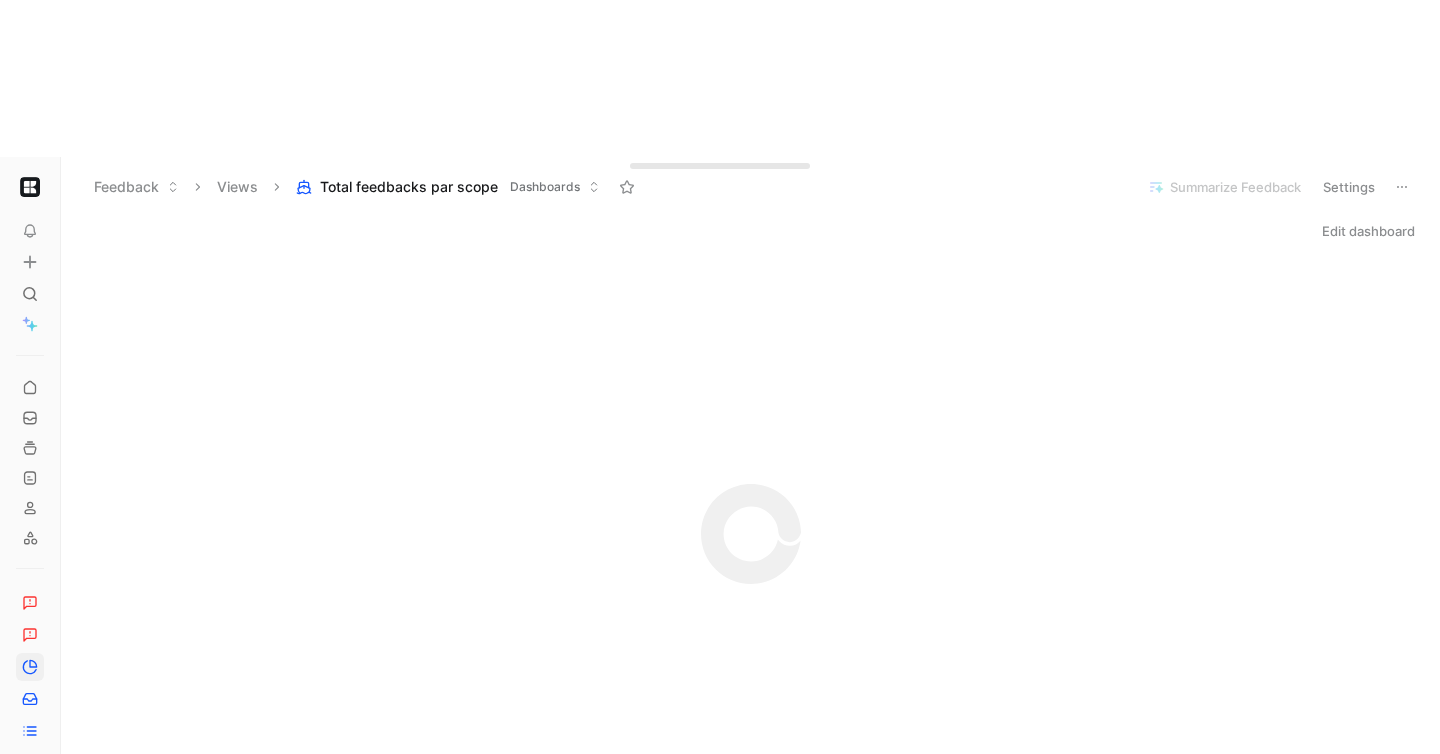 click at bounding box center [30, 667] 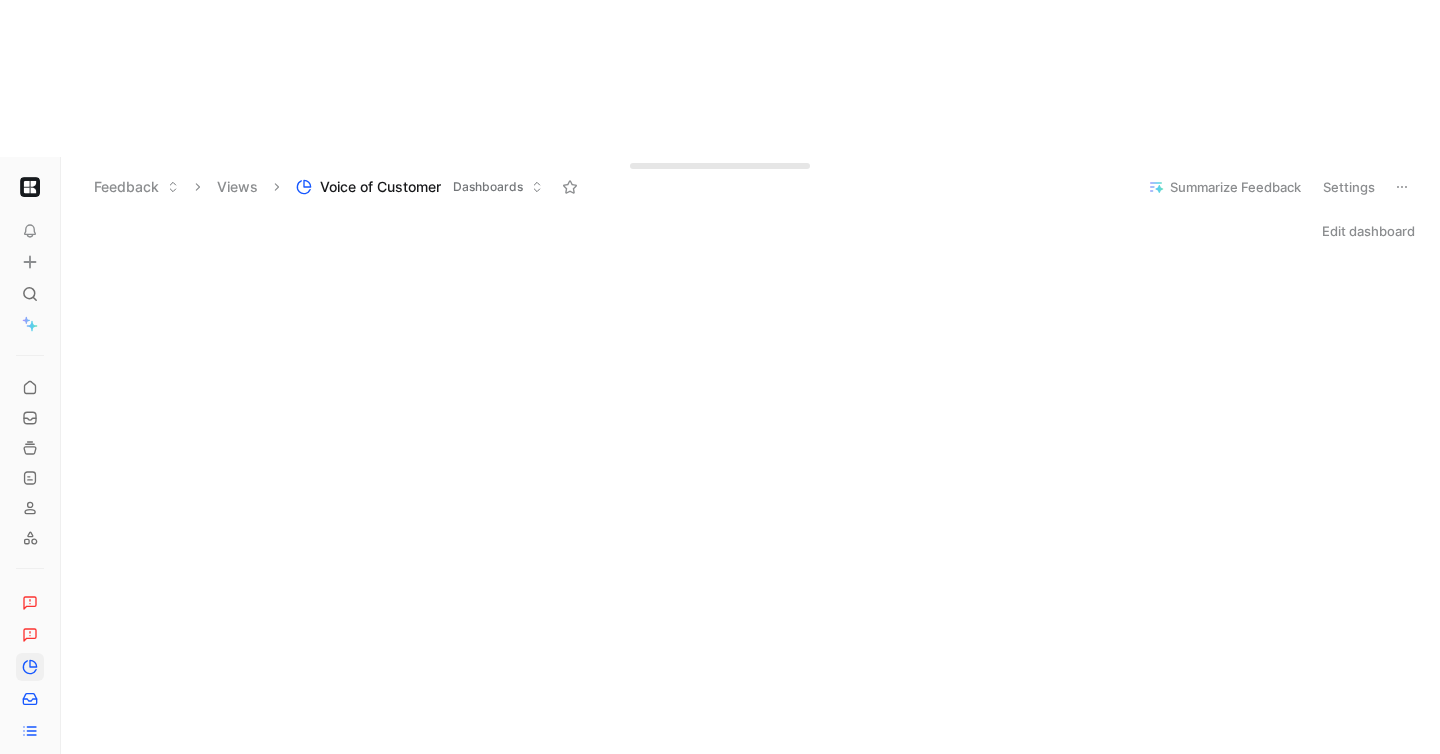 click 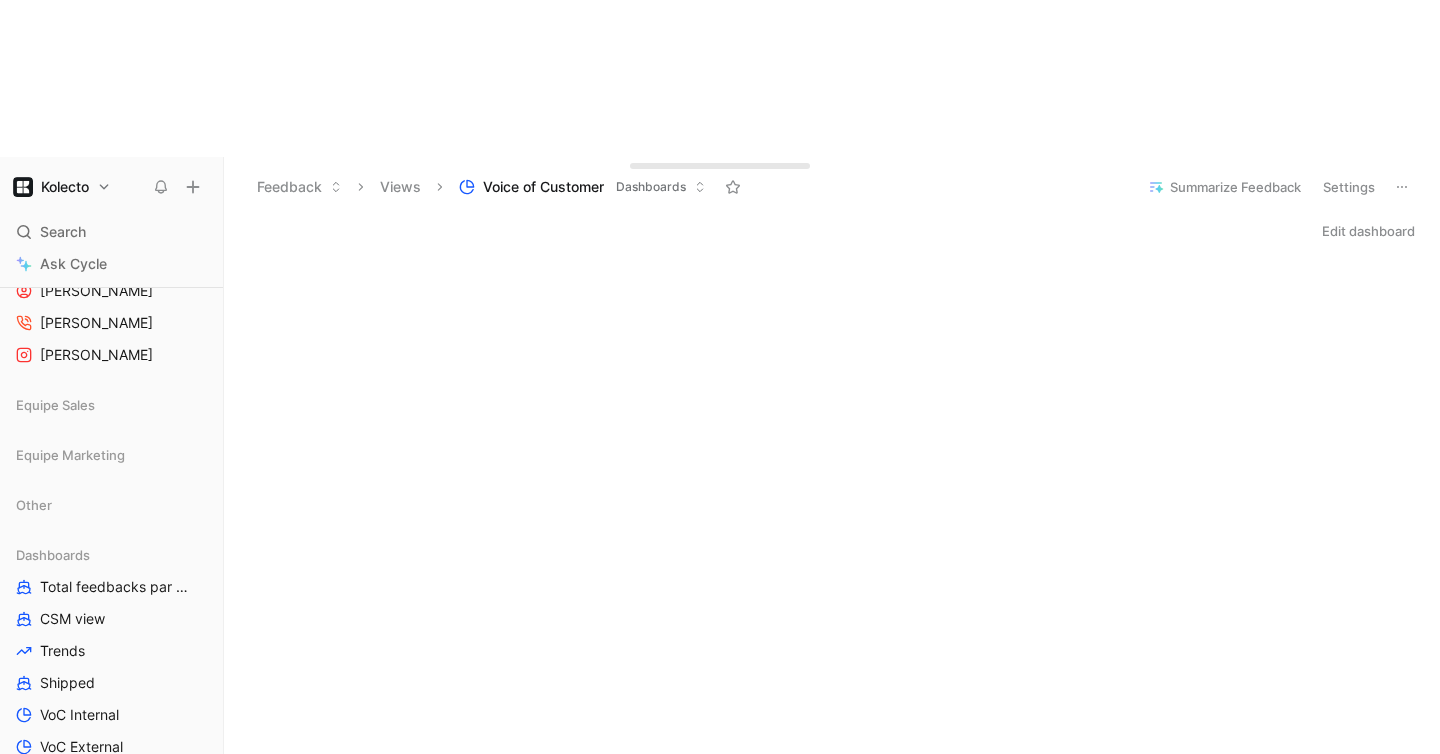scroll, scrollTop: 978, scrollLeft: 0, axis: vertical 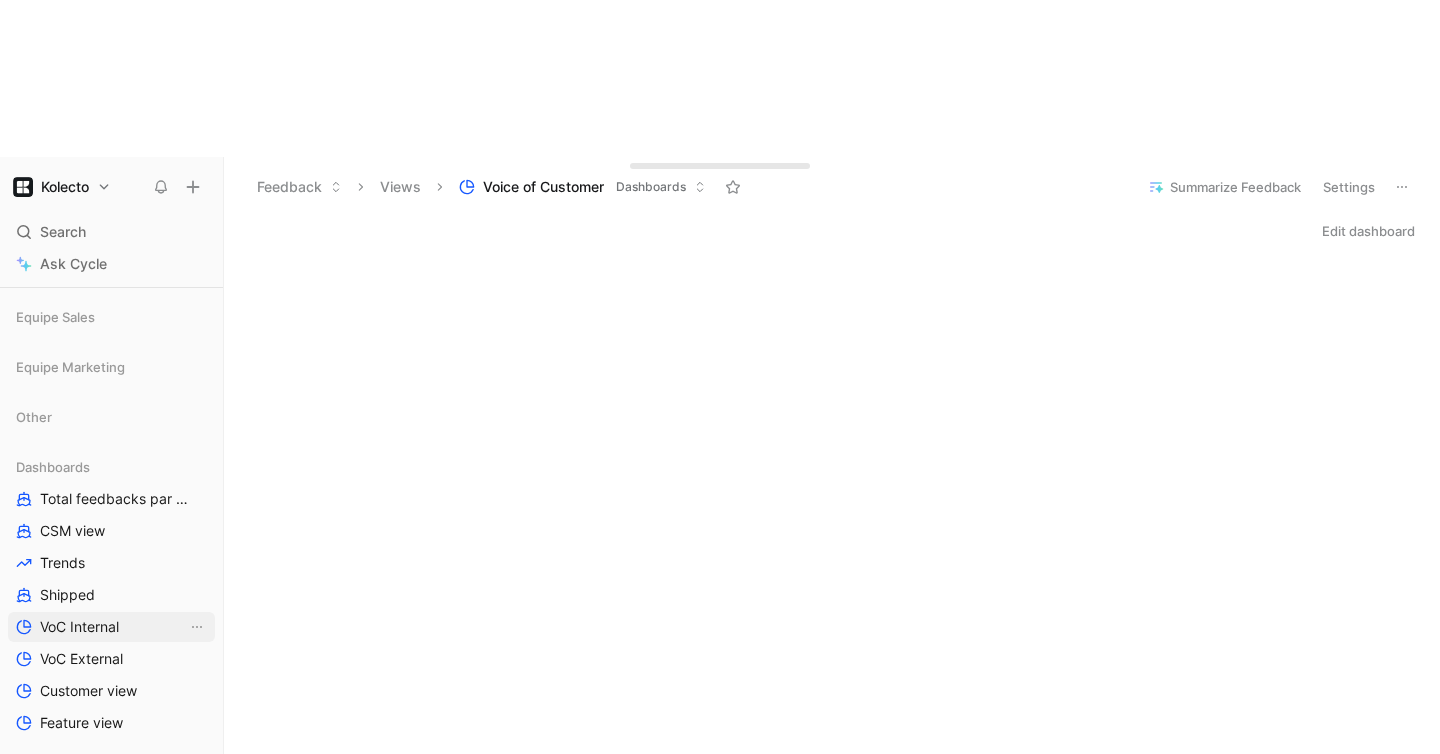 click on "VoC Internal" at bounding box center [79, 627] 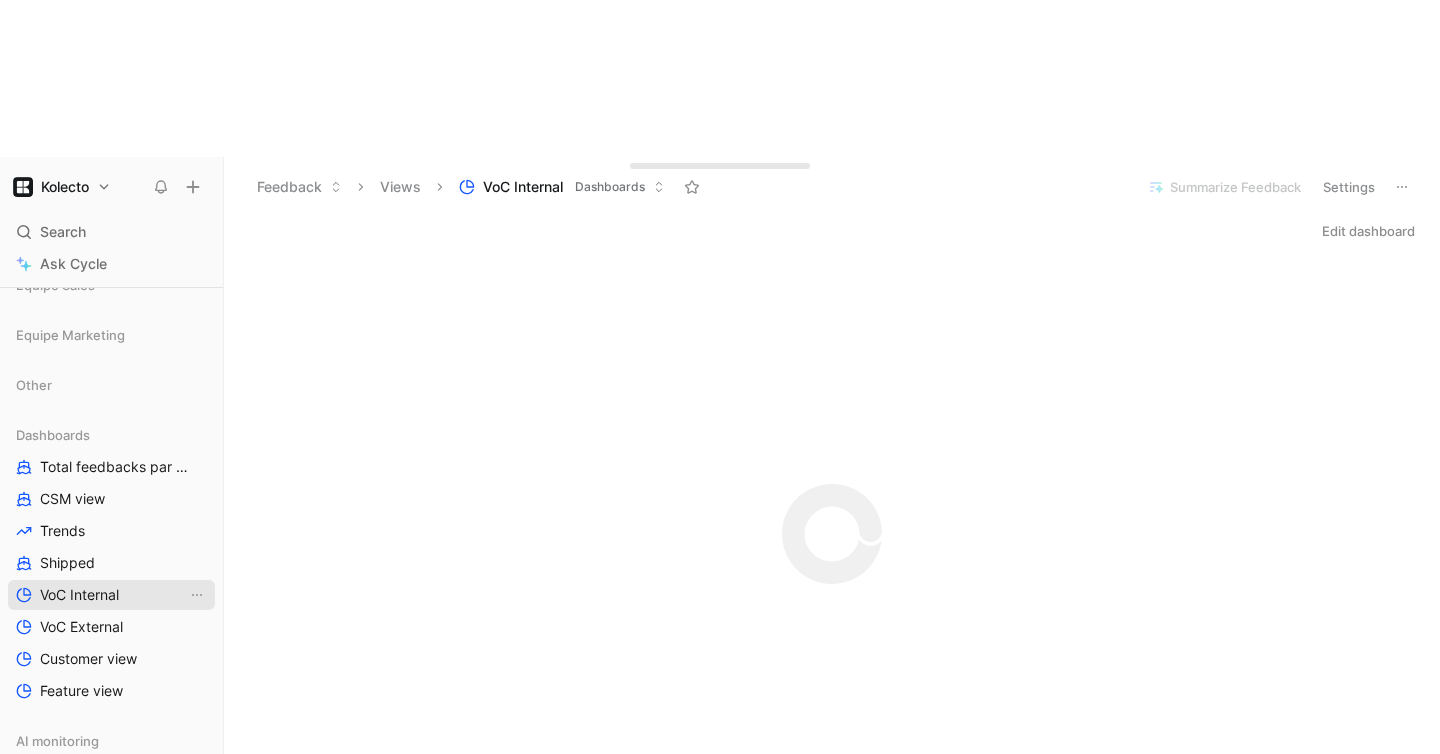 scroll, scrollTop: 946, scrollLeft: 0, axis: vertical 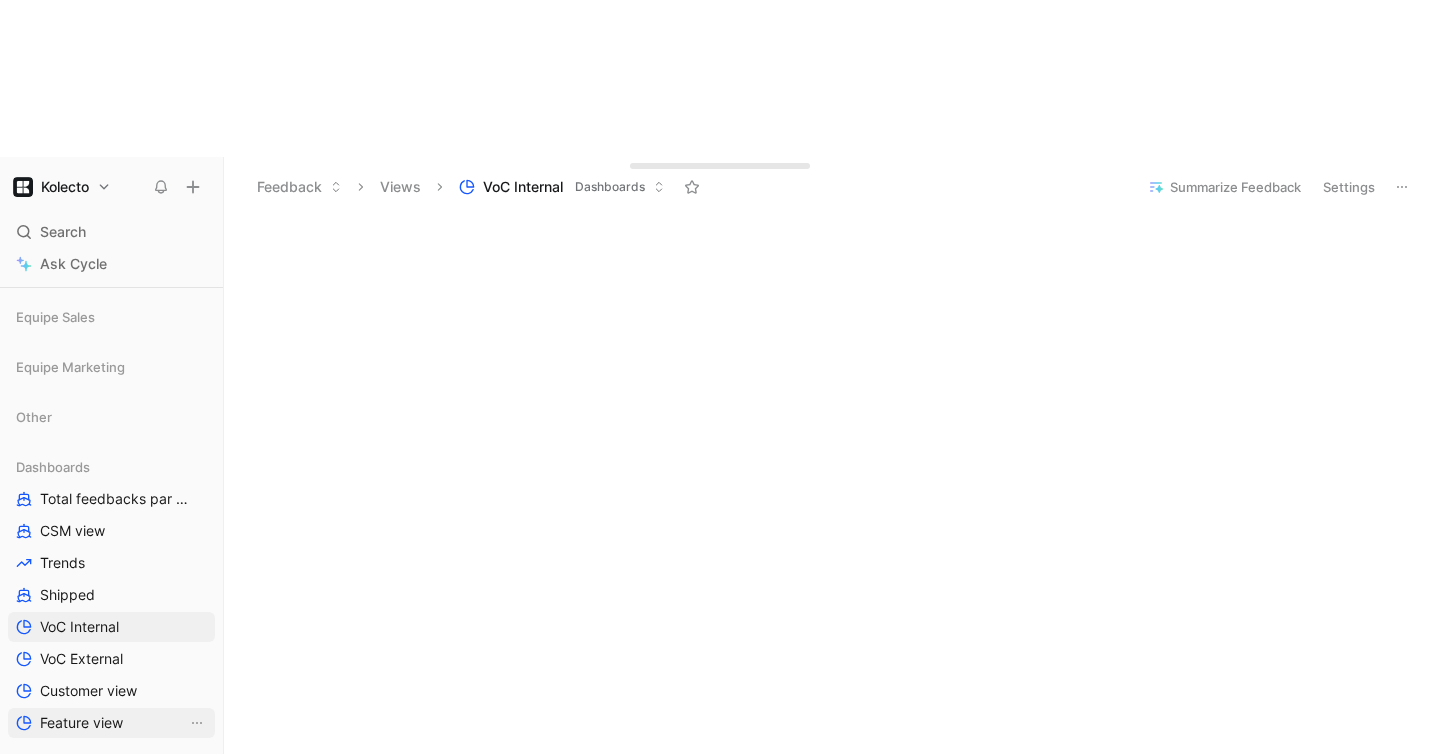 click on "Feature view" at bounding box center [81, 723] 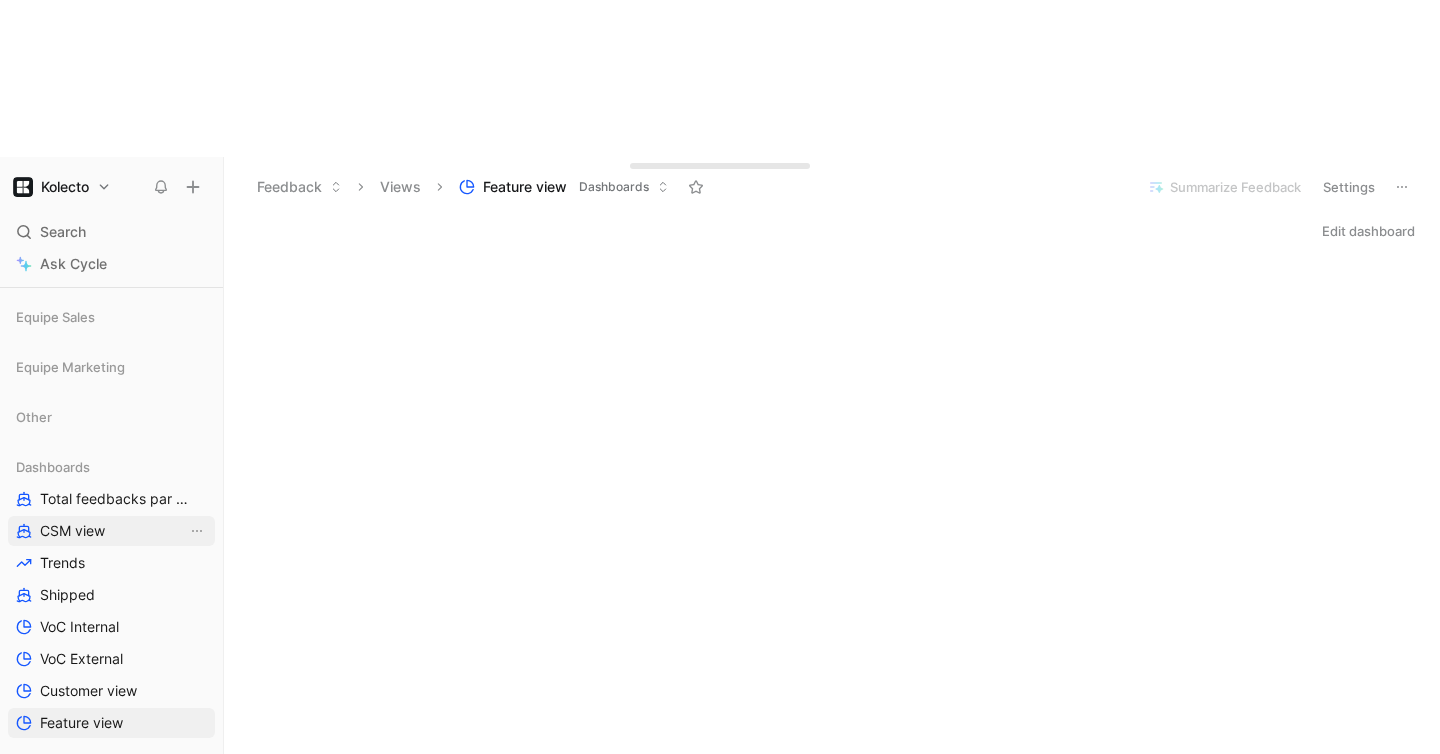 click on "CSM view" at bounding box center (72, 531) 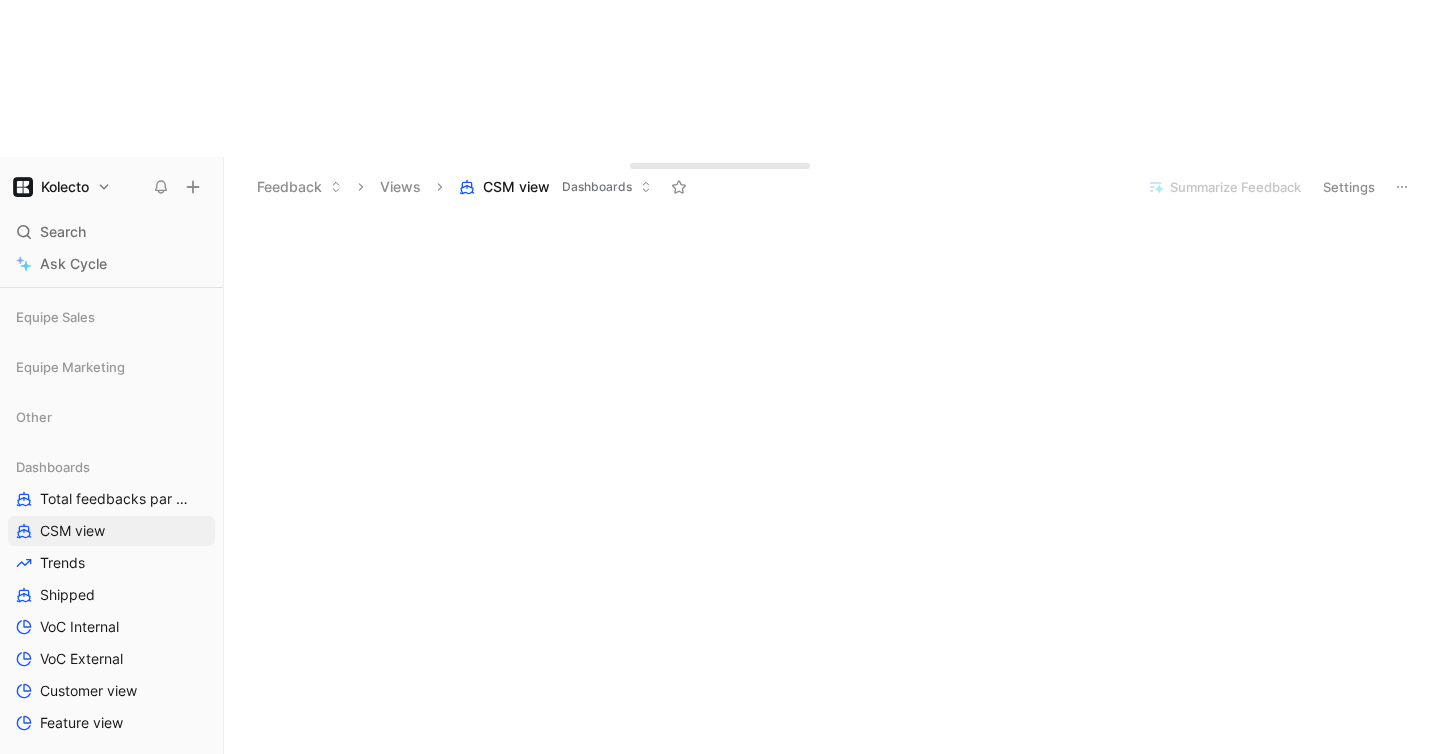 scroll, scrollTop: 1686, scrollLeft: 0, axis: vertical 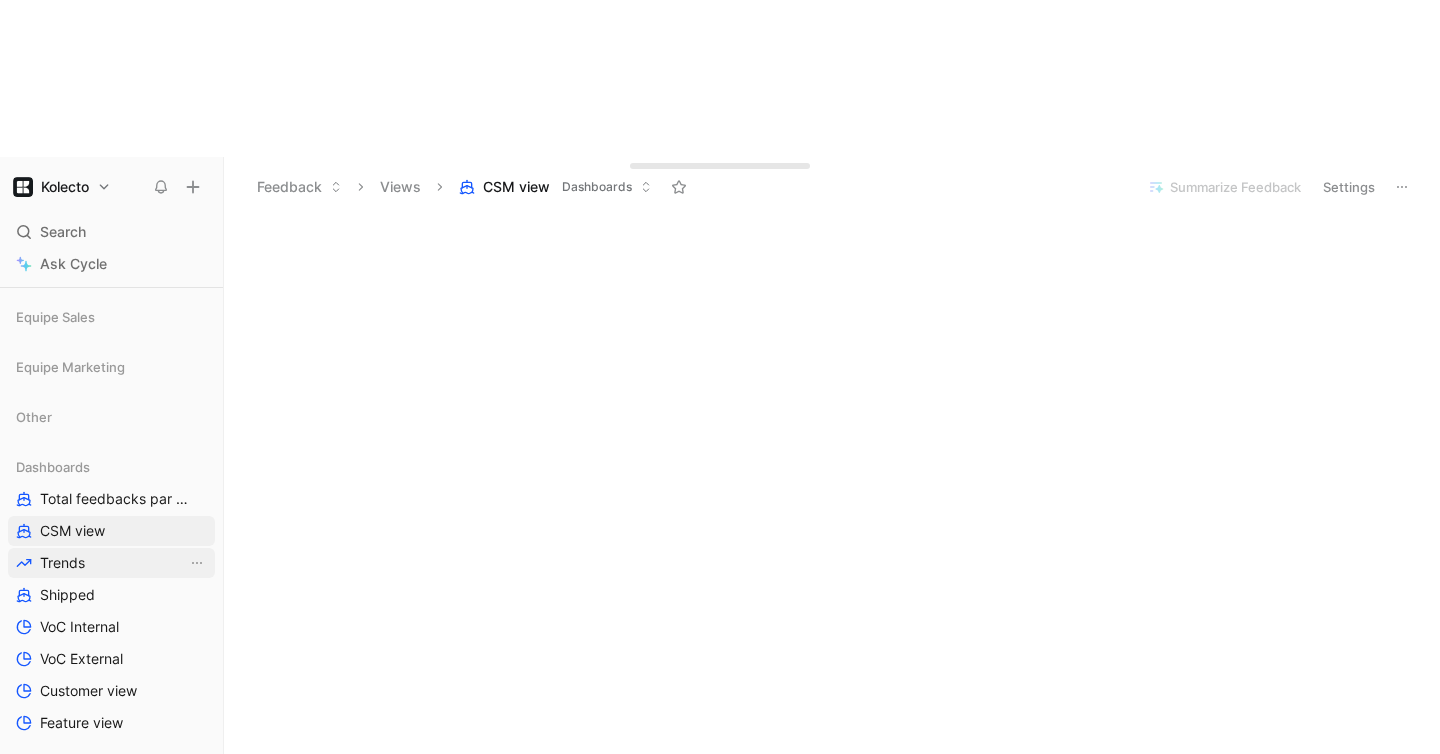 click on "Trends" at bounding box center [62, 563] 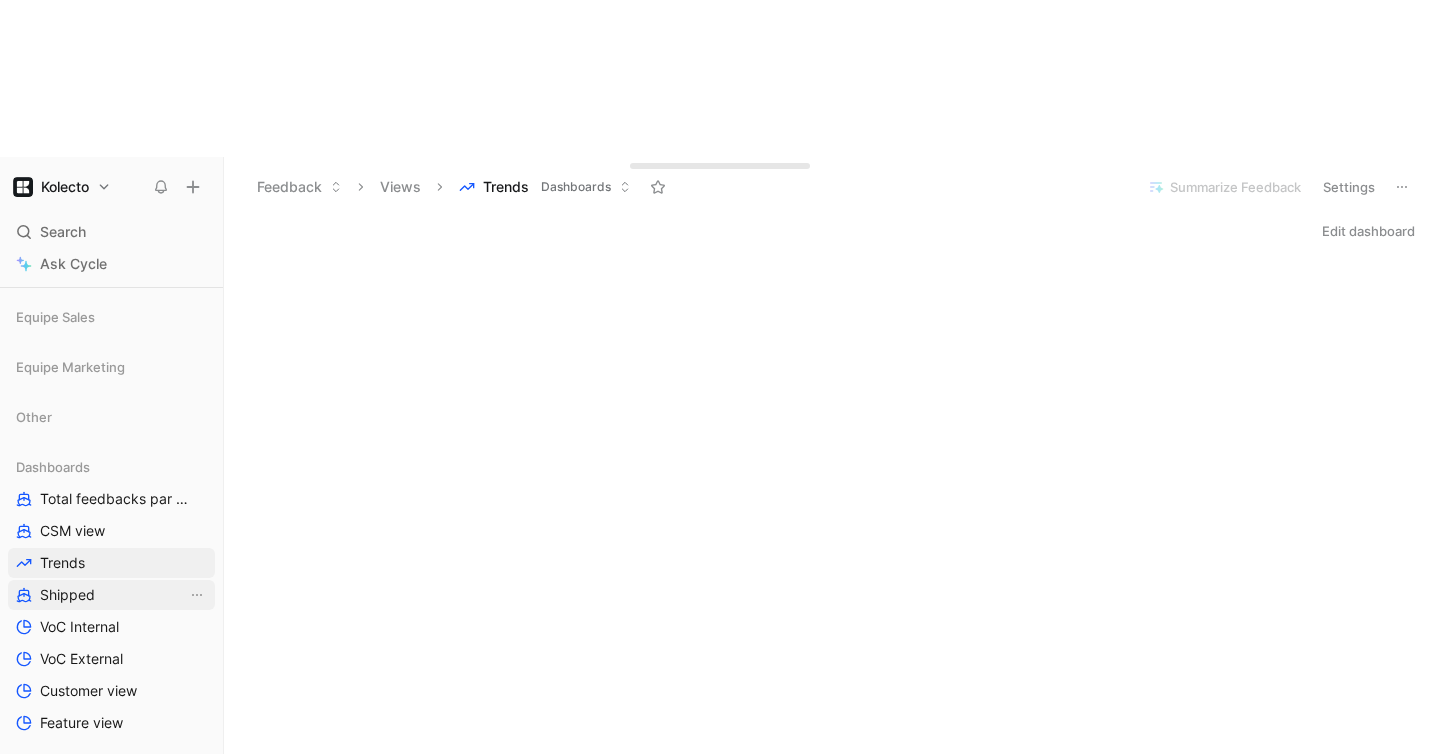 click on "Shipped" at bounding box center [67, 595] 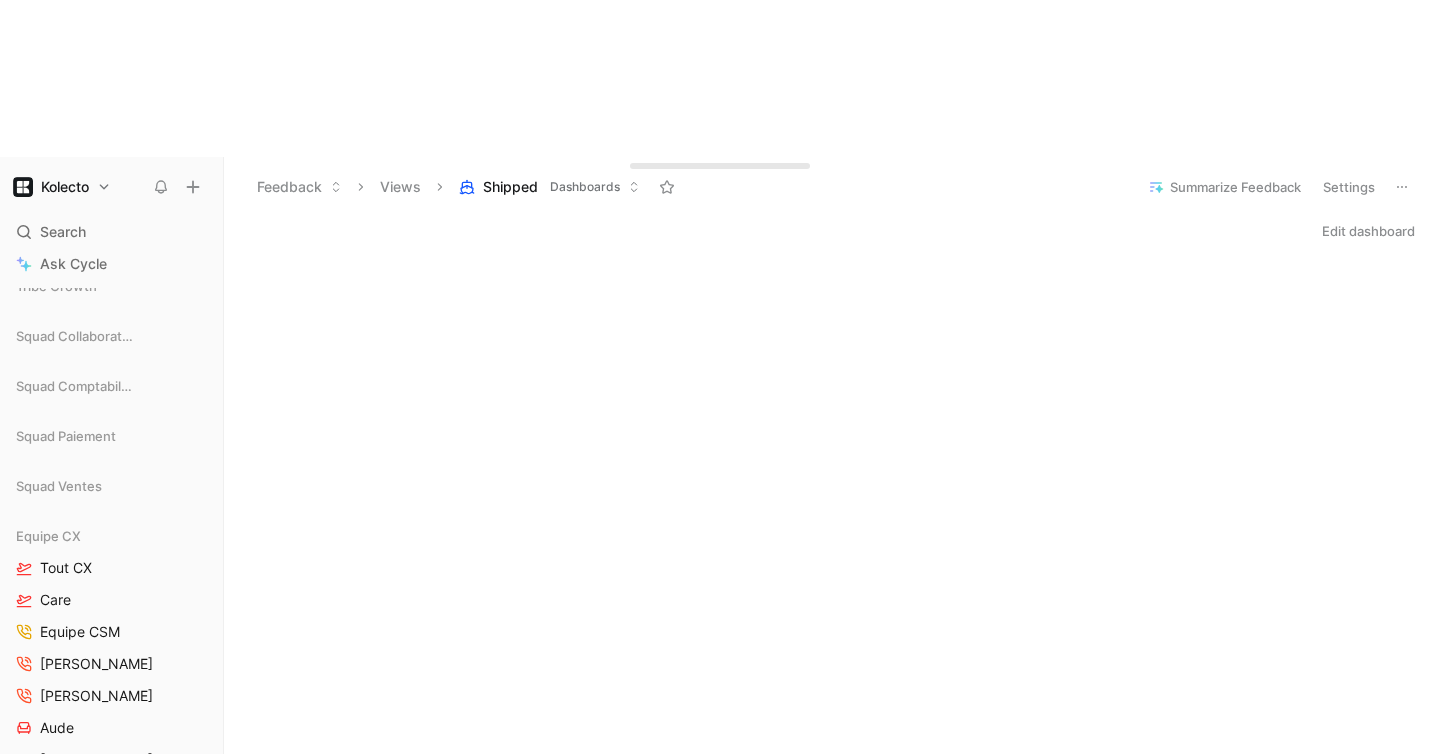 scroll, scrollTop: 0, scrollLeft: 0, axis: both 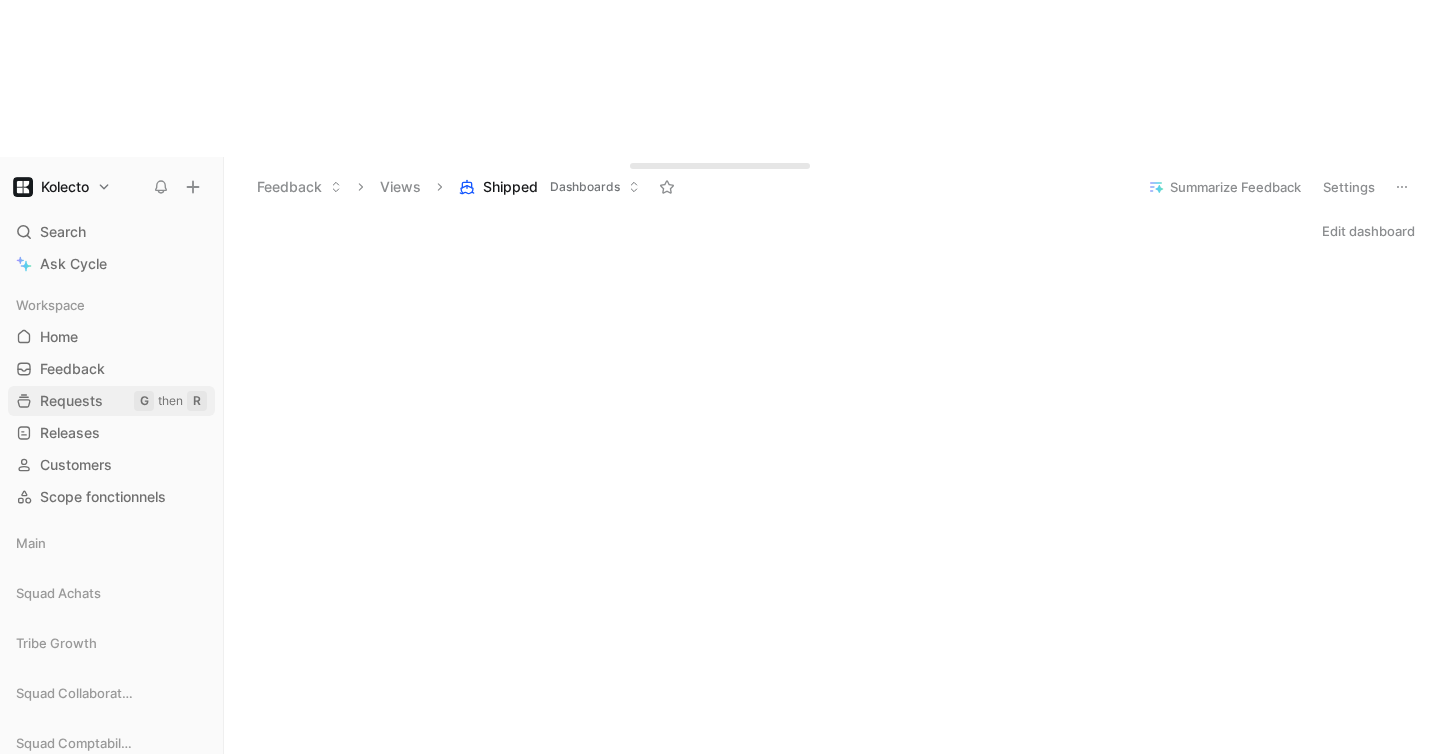 click on "Requests G then R" at bounding box center (111, 401) 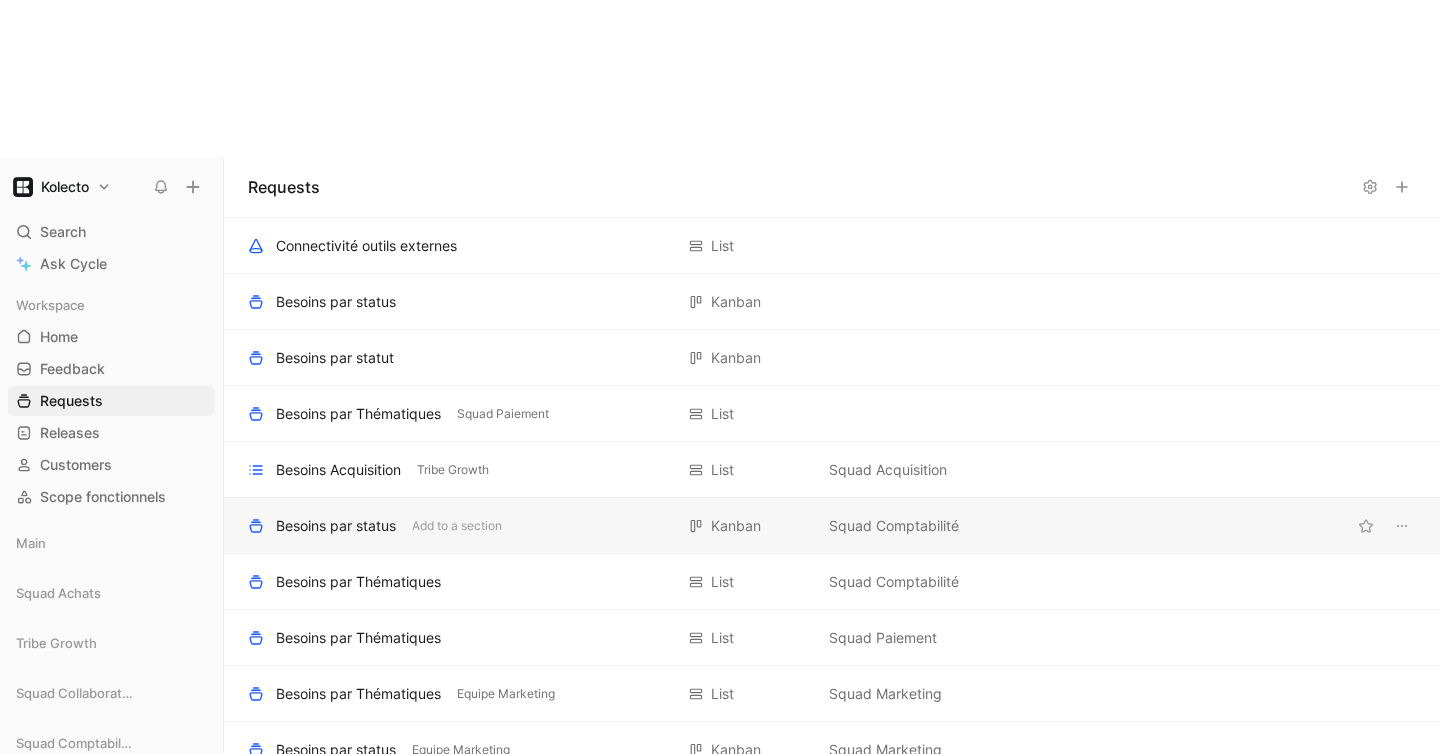 click on "Besoins par status Add to a section" at bounding box center [460, 526] 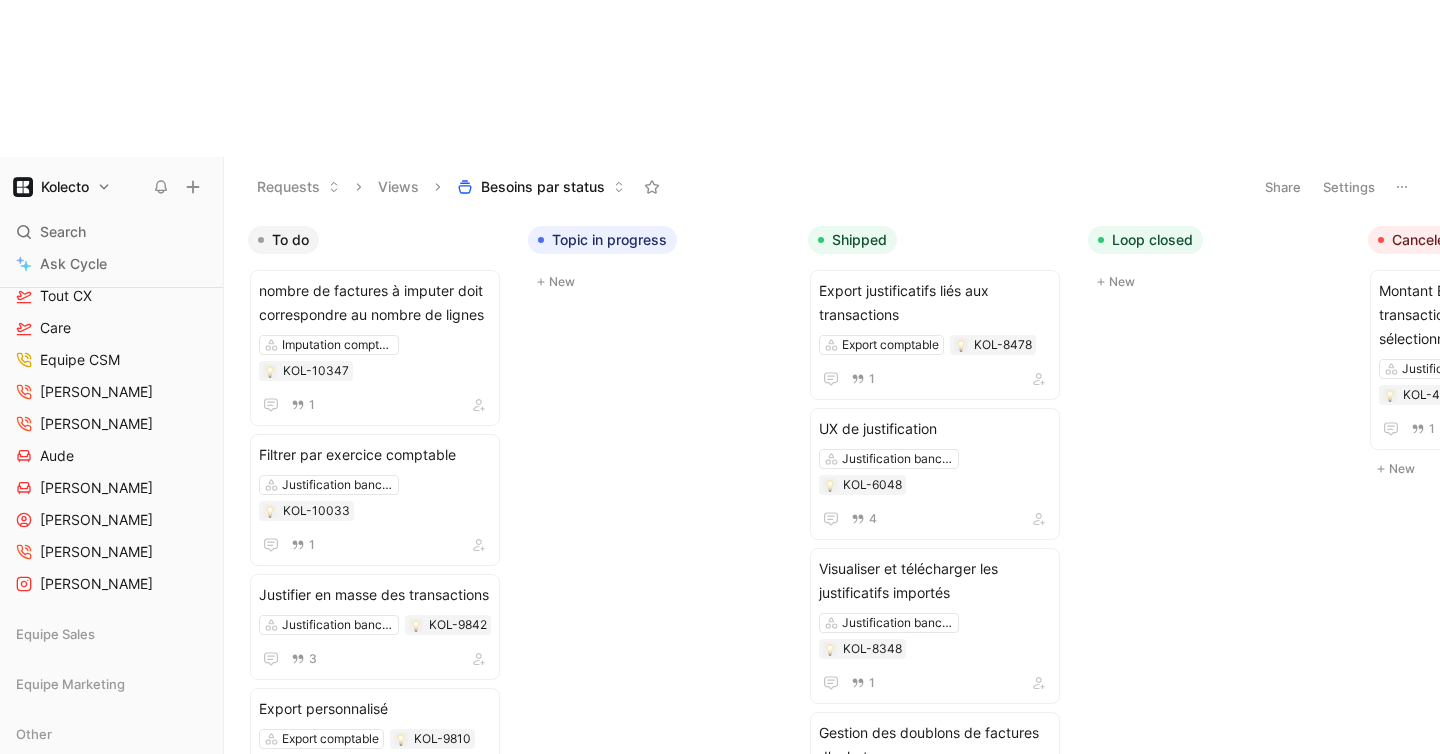 scroll, scrollTop: 1009, scrollLeft: 0, axis: vertical 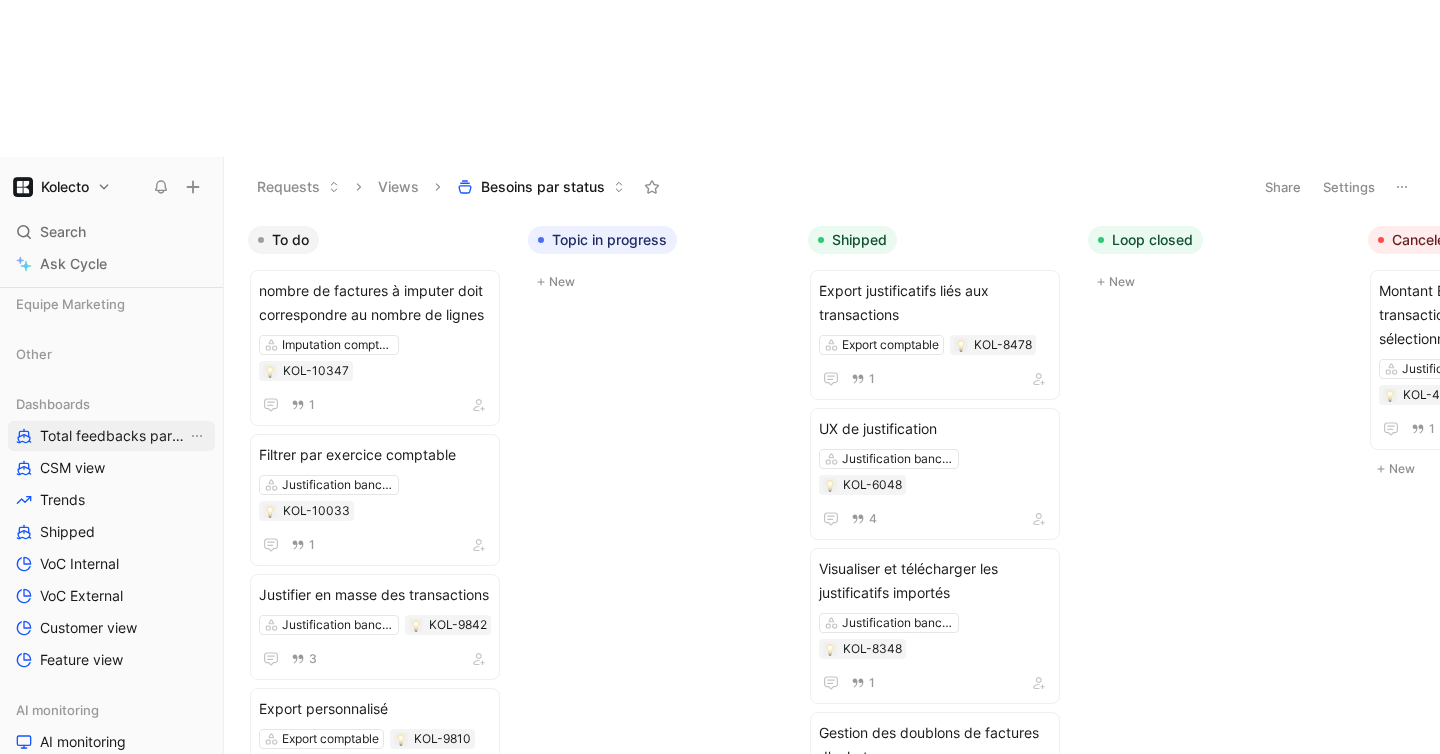 click on "Total feedbacks par scope" at bounding box center [113, 436] 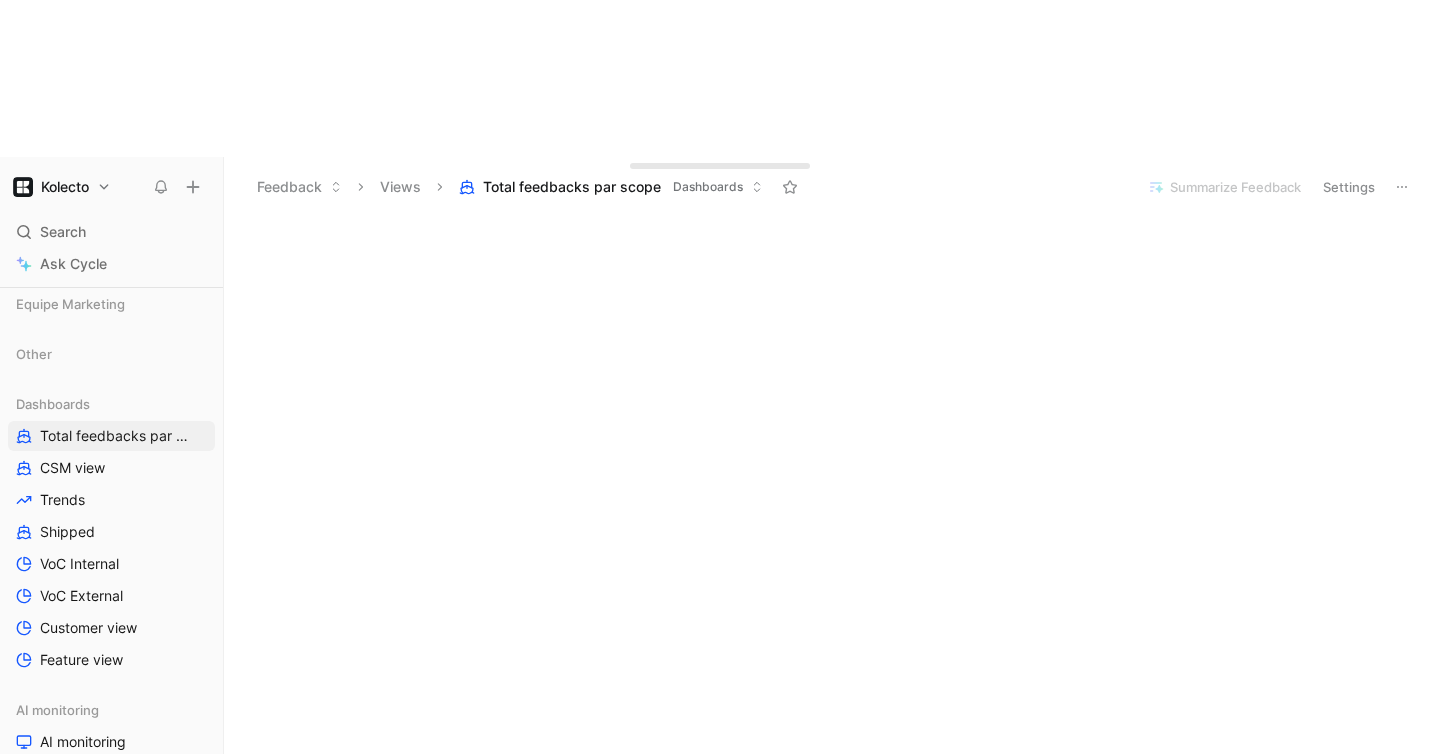 scroll, scrollTop: 513, scrollLeft: 0, axis: vertical 